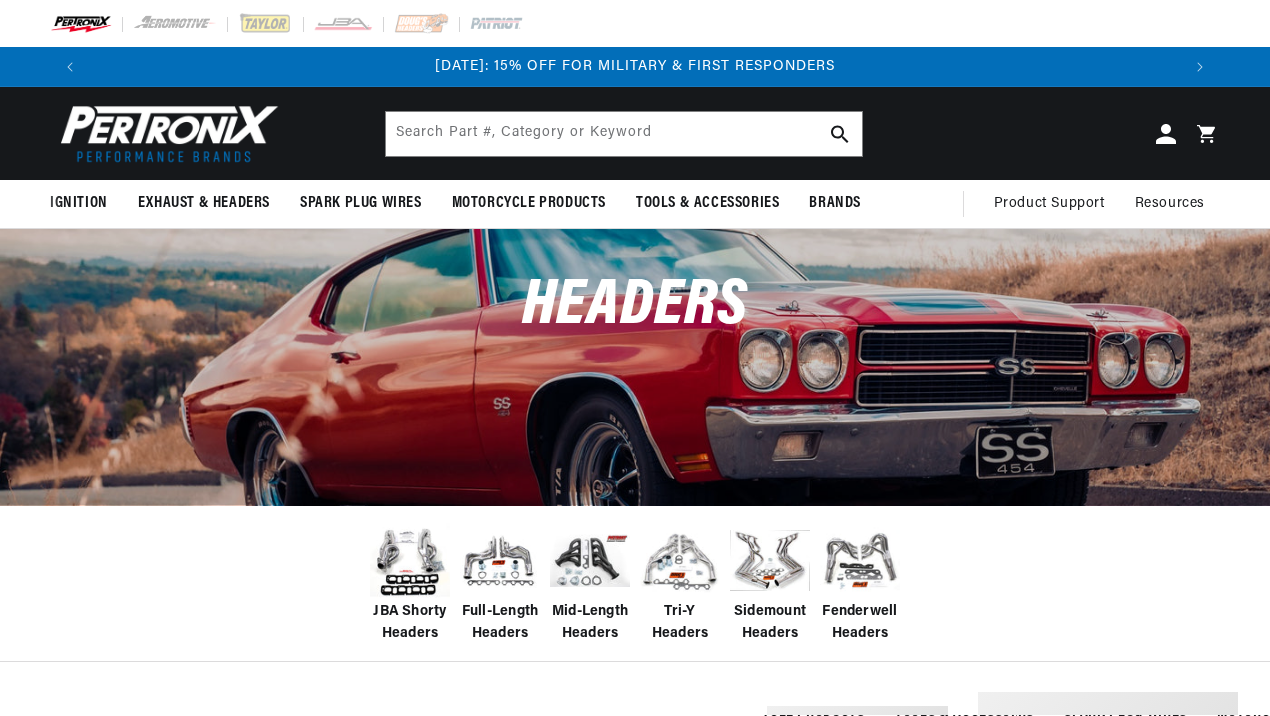 scroll, scrollTop: 0, scrollLeft: 0, axis: both 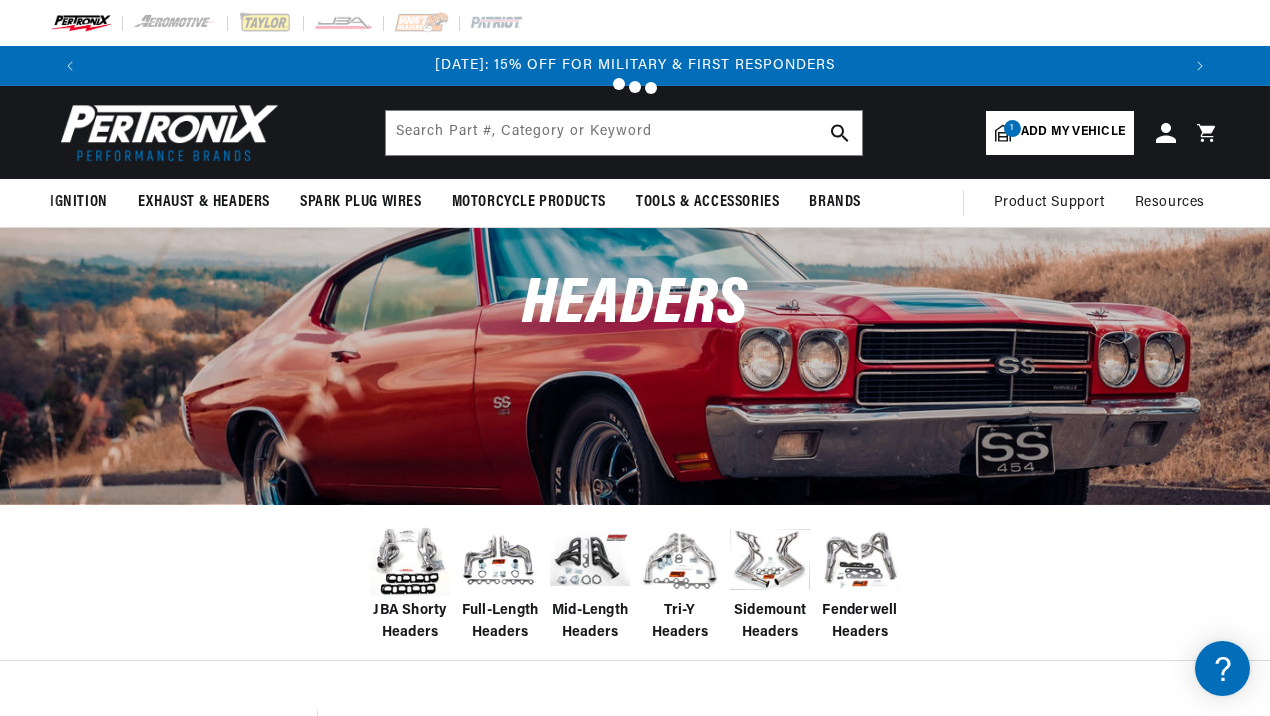 click at bounding box center (635, 358) 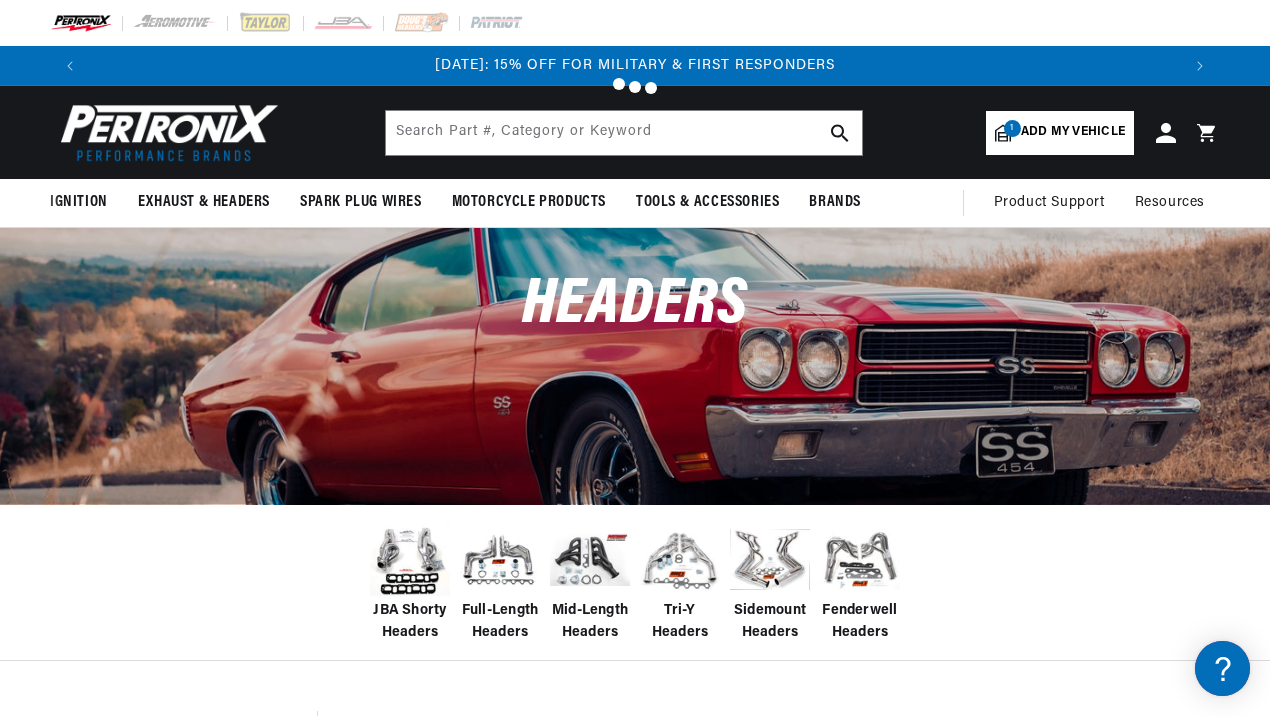 scroll, scrollTop: 0, scrollLeft: 0, axis: both 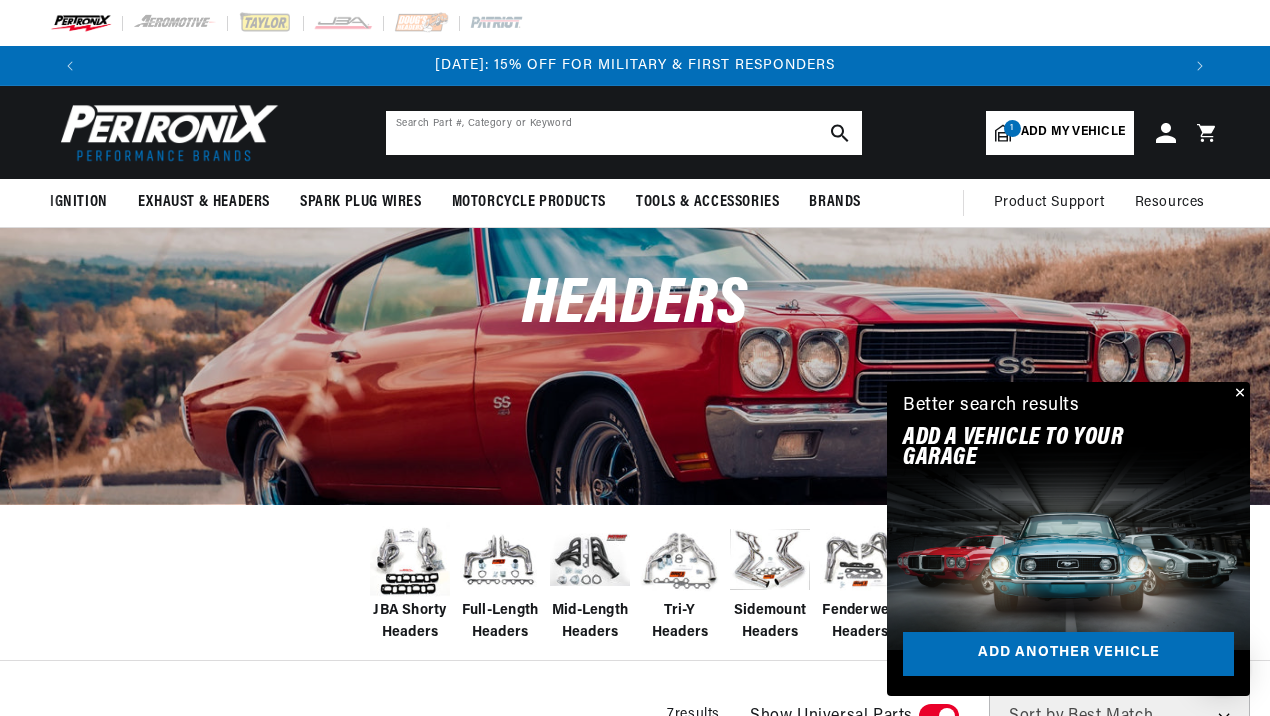 click at bounding box center [624, 133] 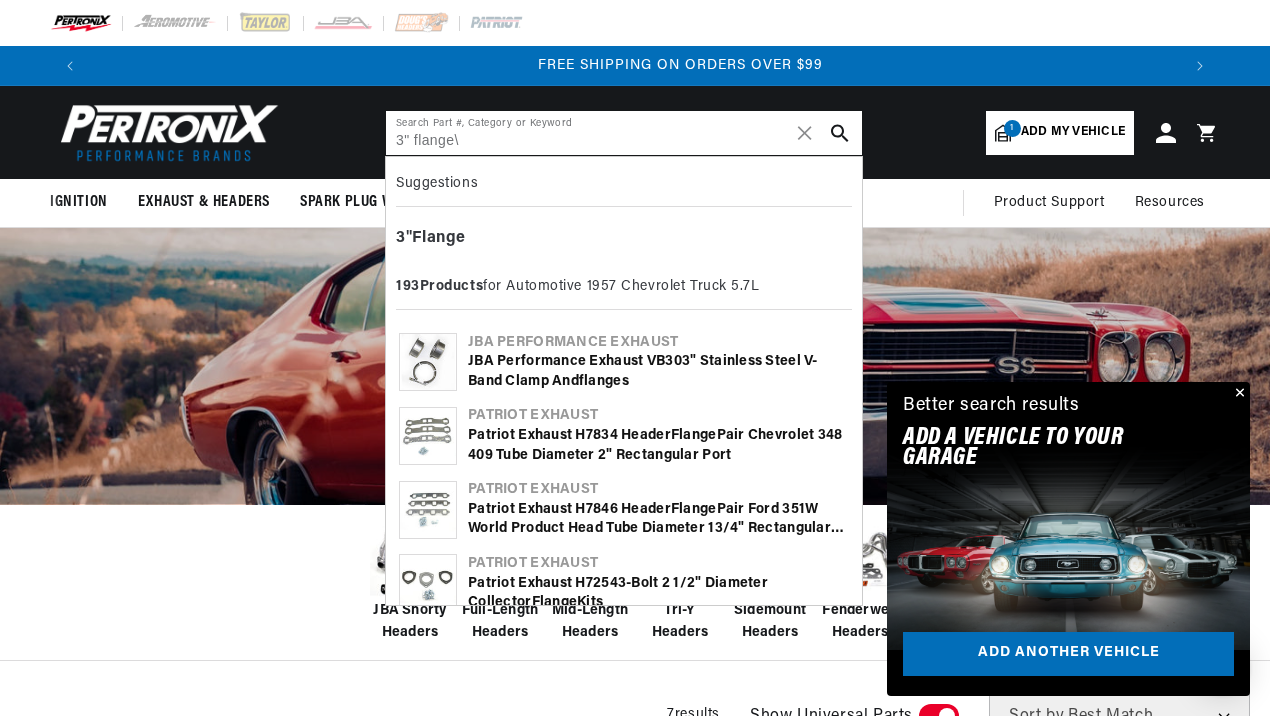 scroll, scrollTop: 0, scrollLeft: 2180, axis: horizontal 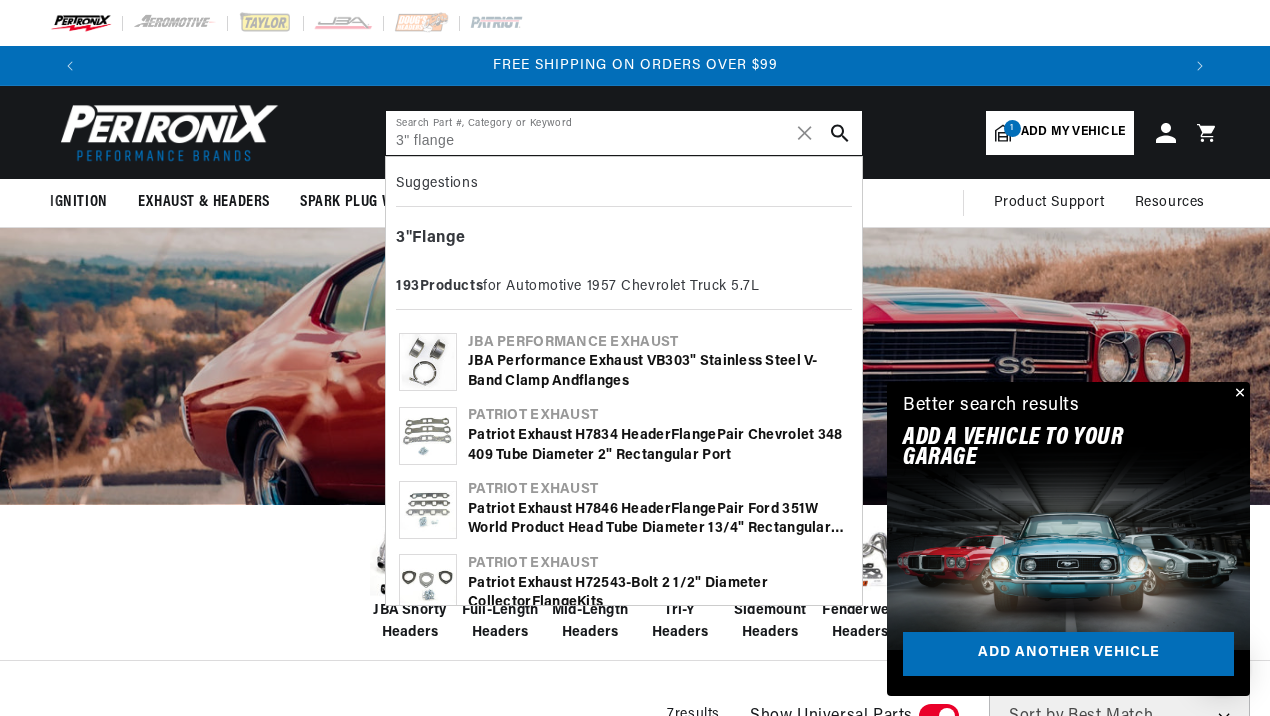 type on "3" flange" 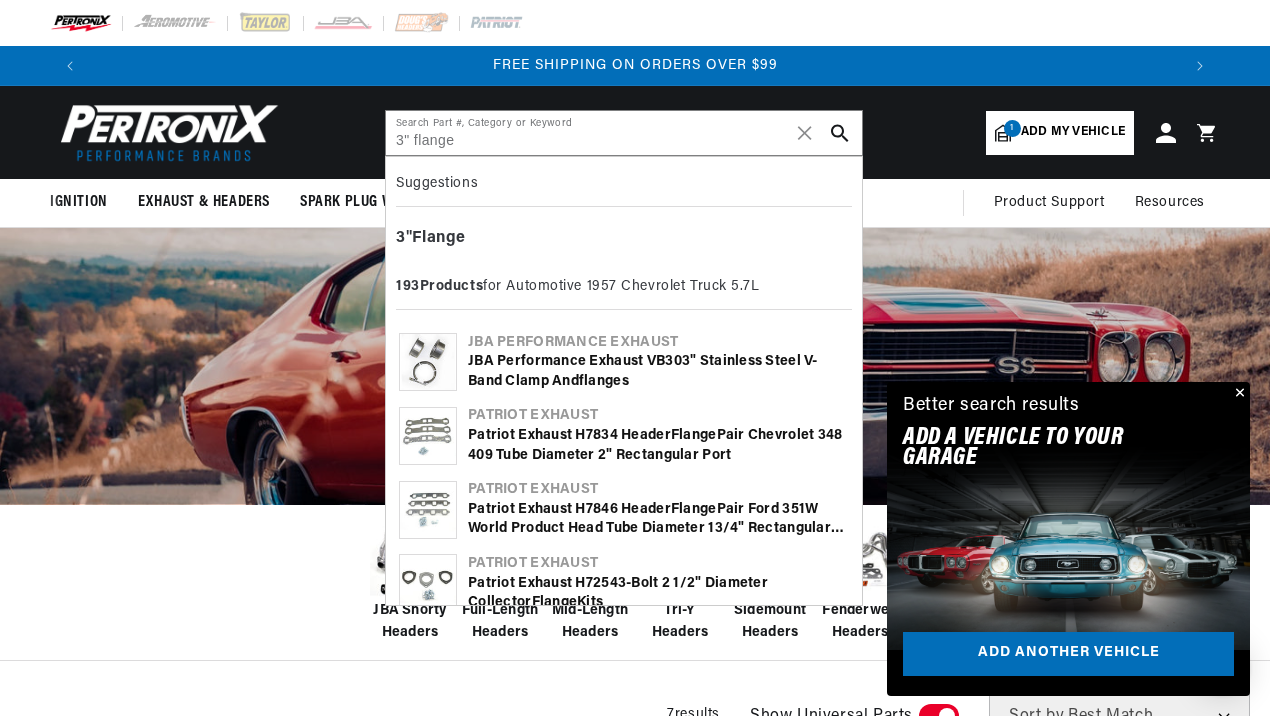 click on "JBA Performance Exhaust VB30  3 " Stainless Steel V-Band clamp and  flange s" at bounding box center [658, 371] 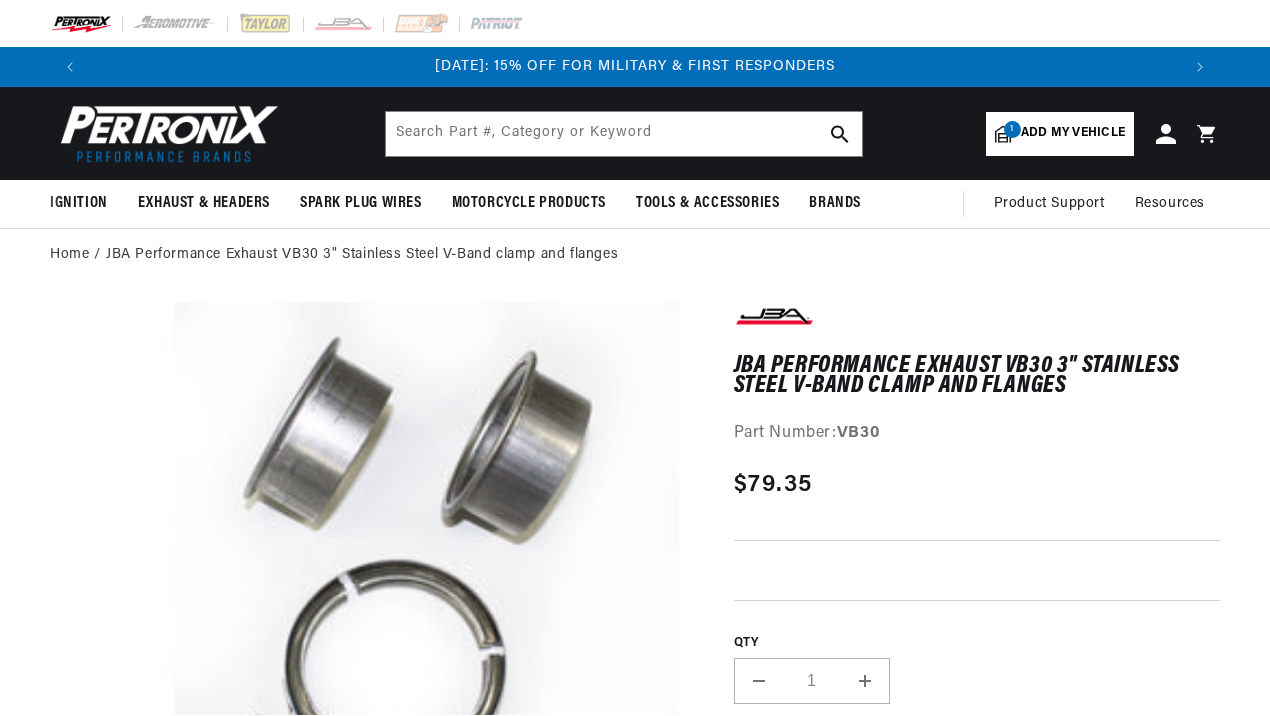 scroll, scrollTop: 0, scrollLeft: 0, axis: both 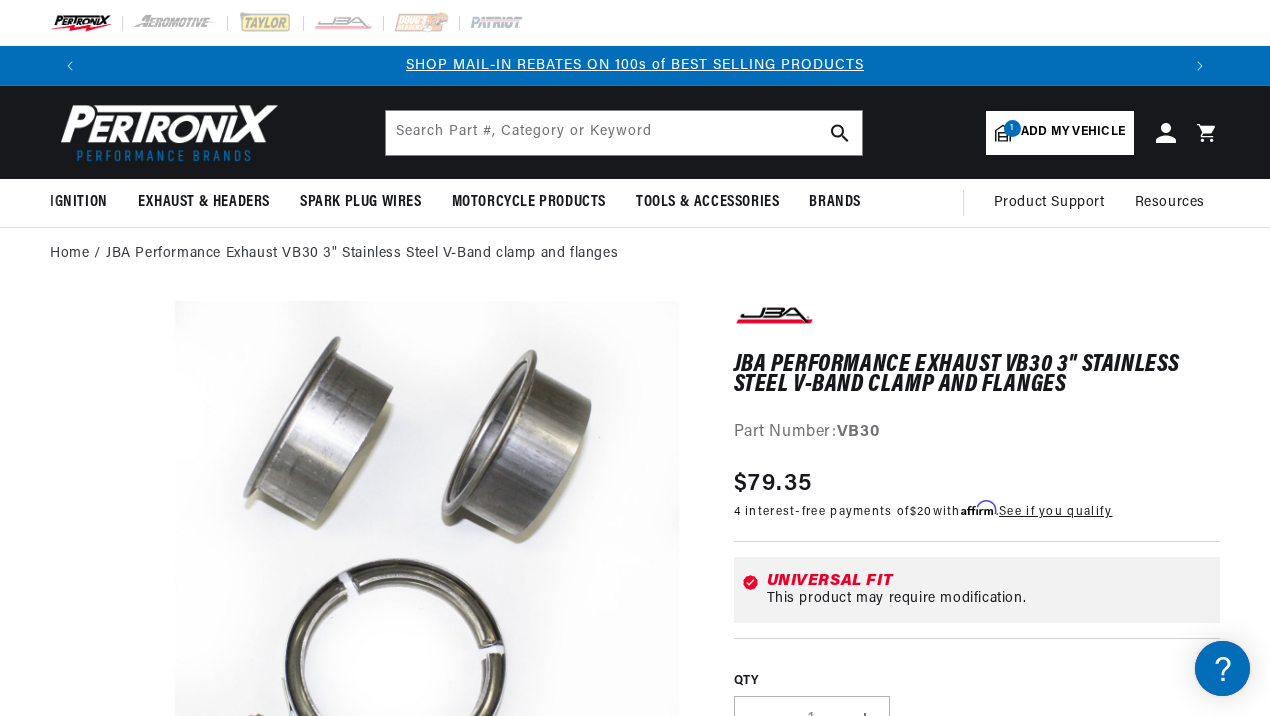 click on "JBA Performance Exhaust VB30 3" Stainless Steel V-Band clamp and flanges
JBA Performance Exhaust VB30 3" Stainless Steel V-Band clamp and flanges
Part Number:  VB30
Skip to product information
Open media 1 in modal
Highlights" at bounding box center (635, 911) 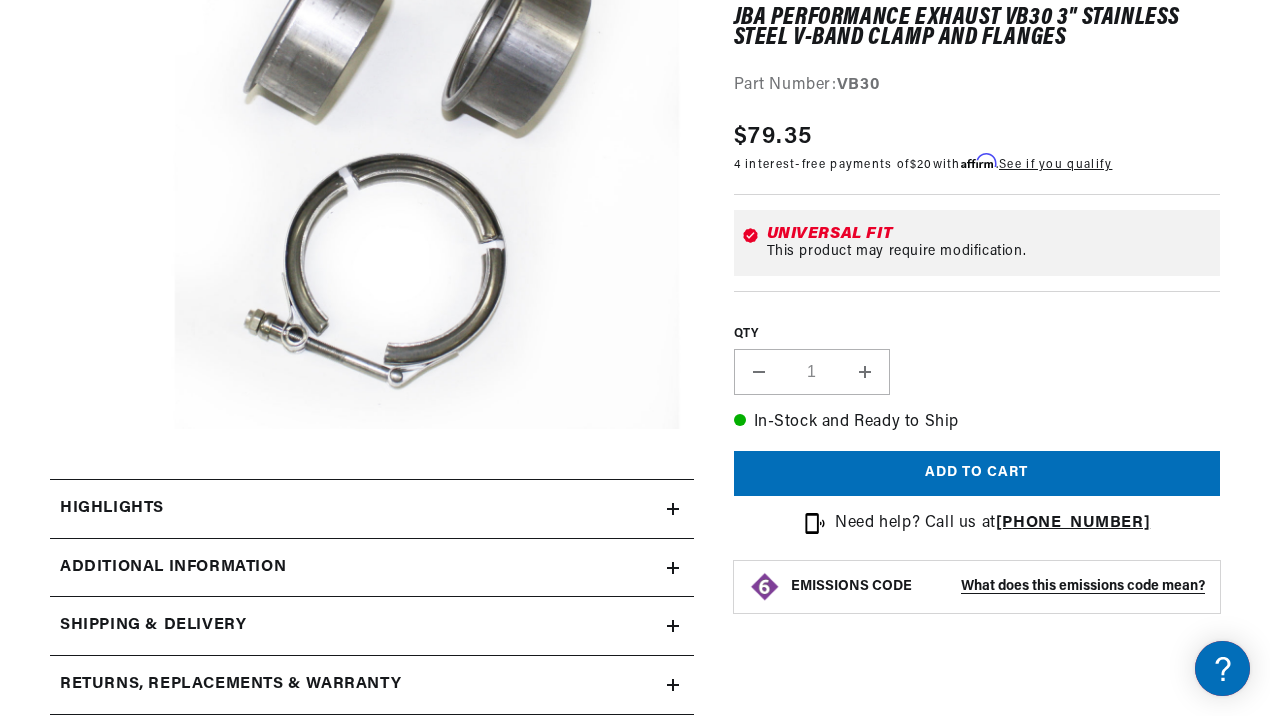 scroll, scrollTop: 406, scrollLeft: 0, axis: vertical 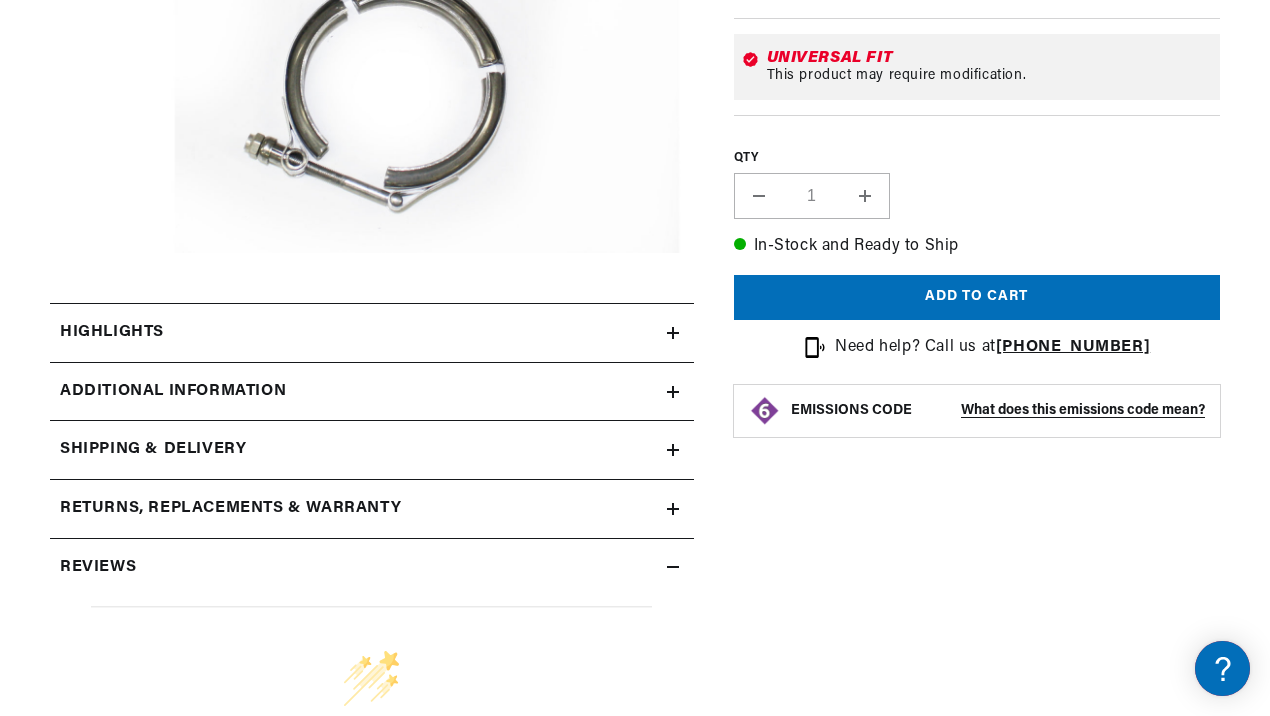 click on "Highlights" at bounding box center [358, 333] 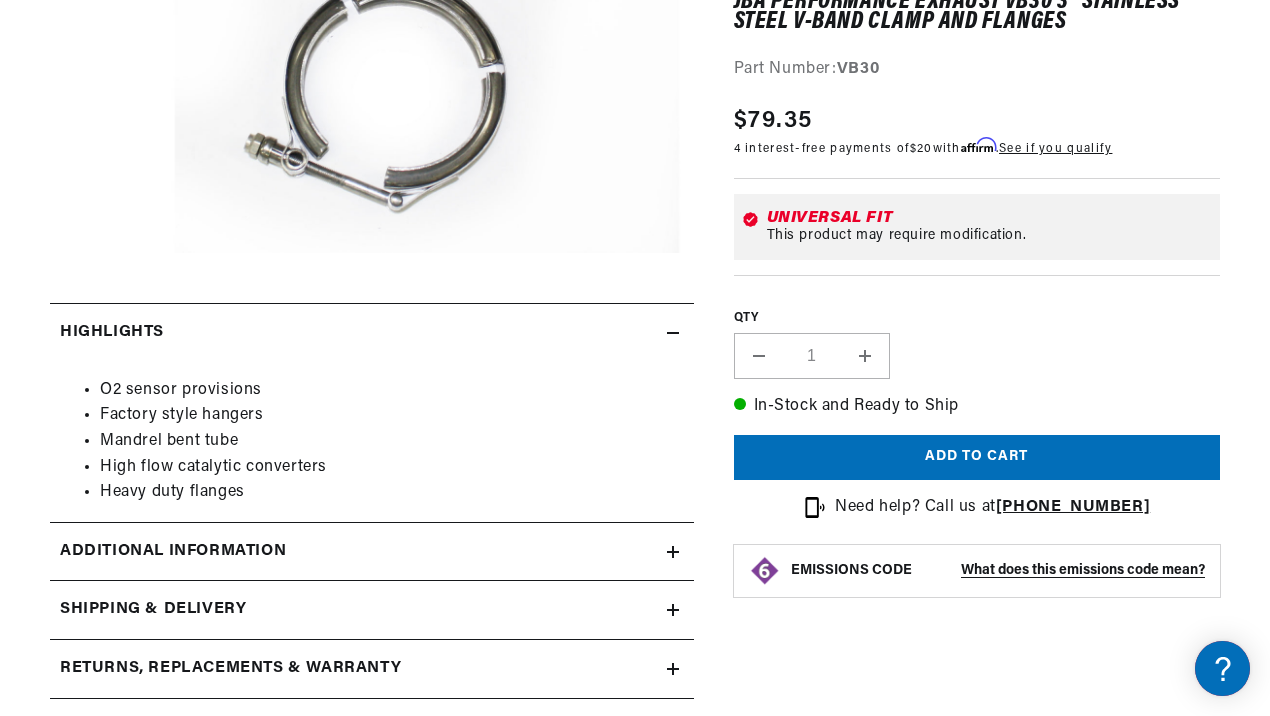 scroll, scrollTop: 0, scrollLeft: 0, axis: both 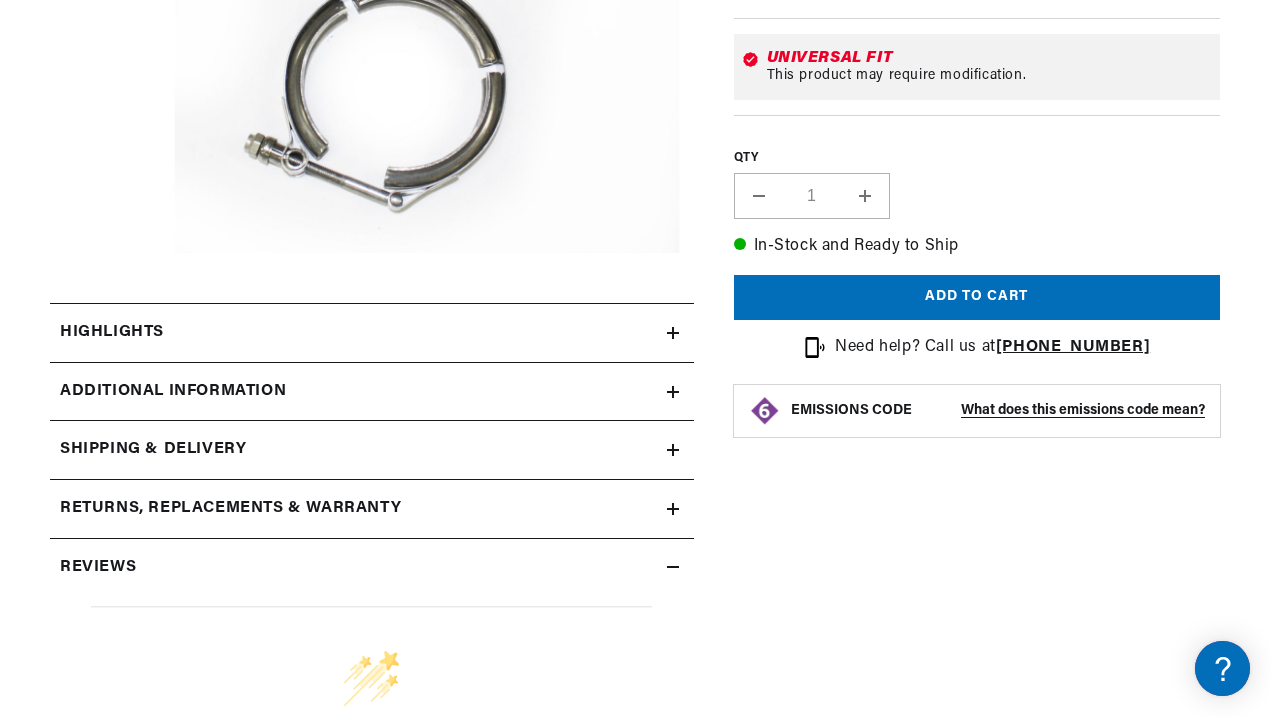 click on "Additional Information" at bounding box center [112, 333] 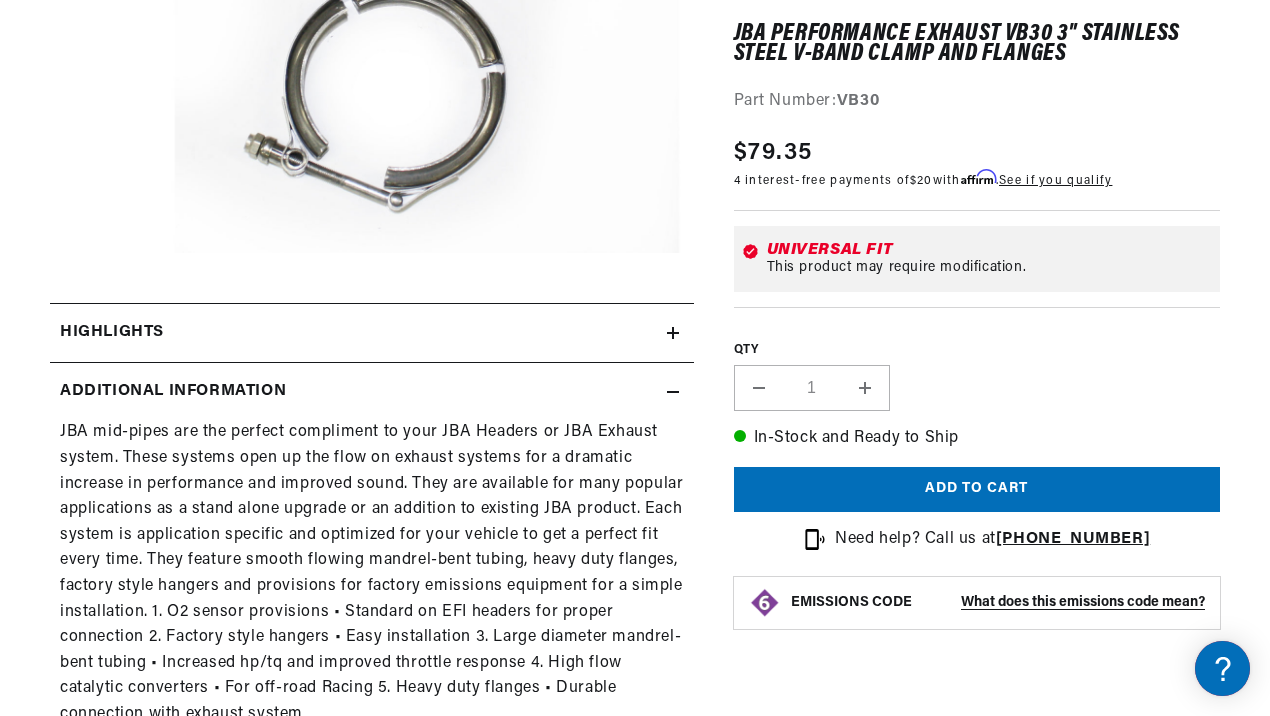 scroll, scrollTop: 0, scrollLeft: 2180, axis: horizontal 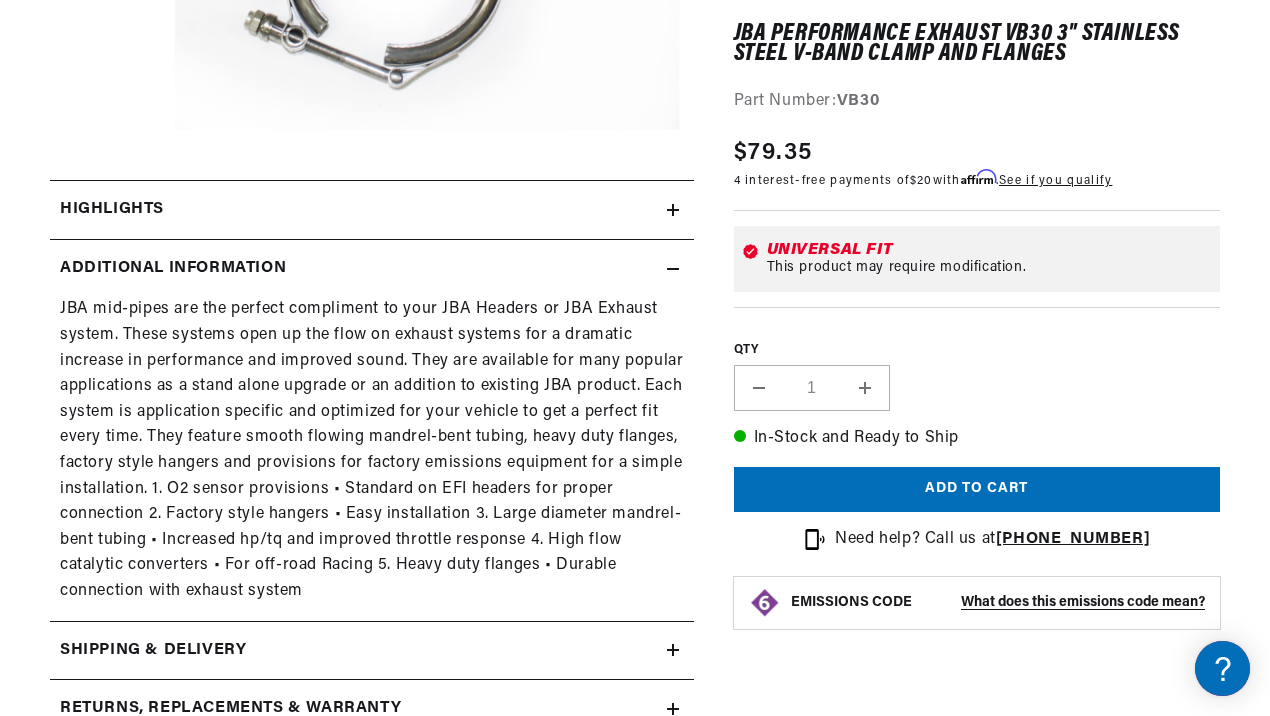 click 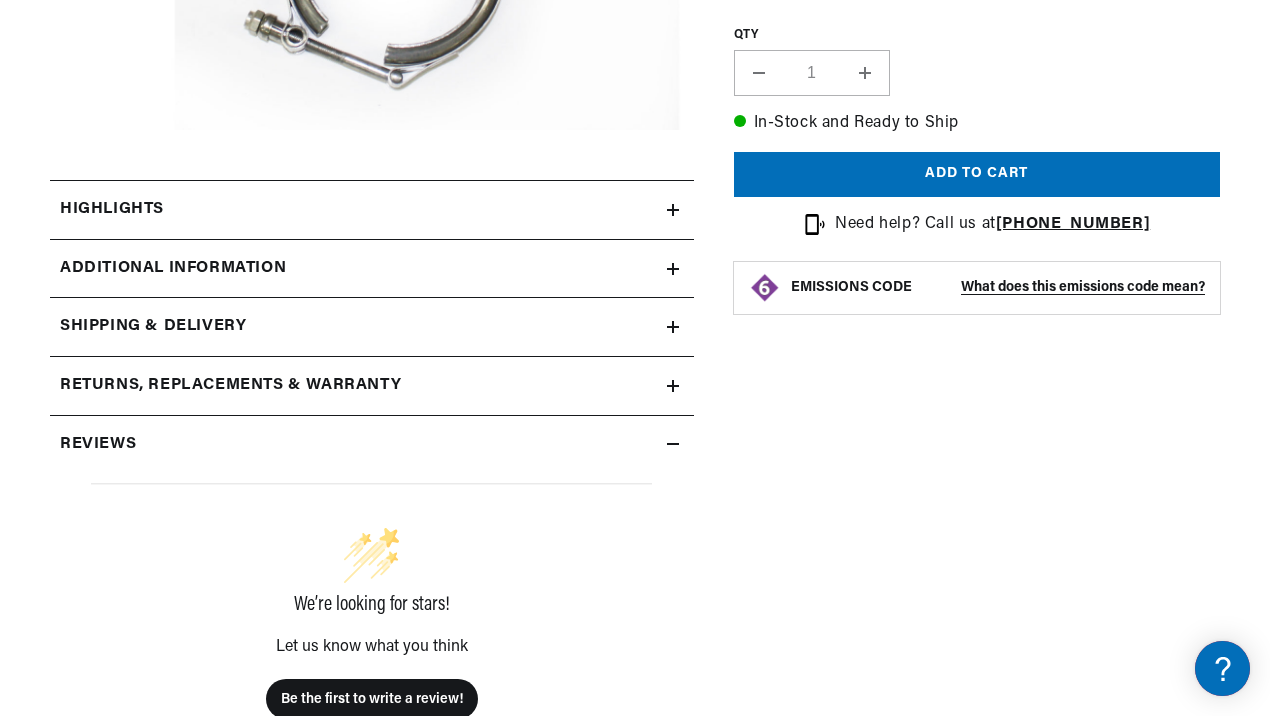 scroll, scrollTop: 0, scrollLeft: 0, axis: both 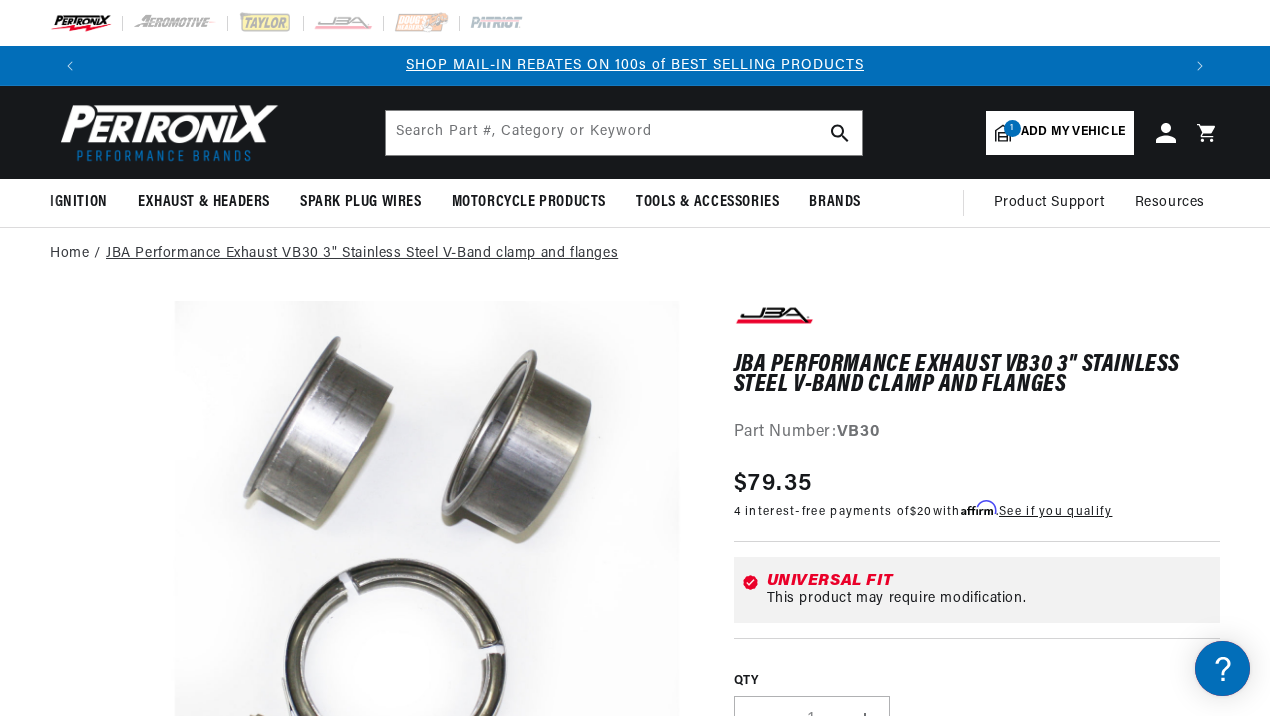 click on "JBA Performance Exhaust VB30 3" Stainless Steel V-Band clamp and flanges" at bounding box center [362, 254] 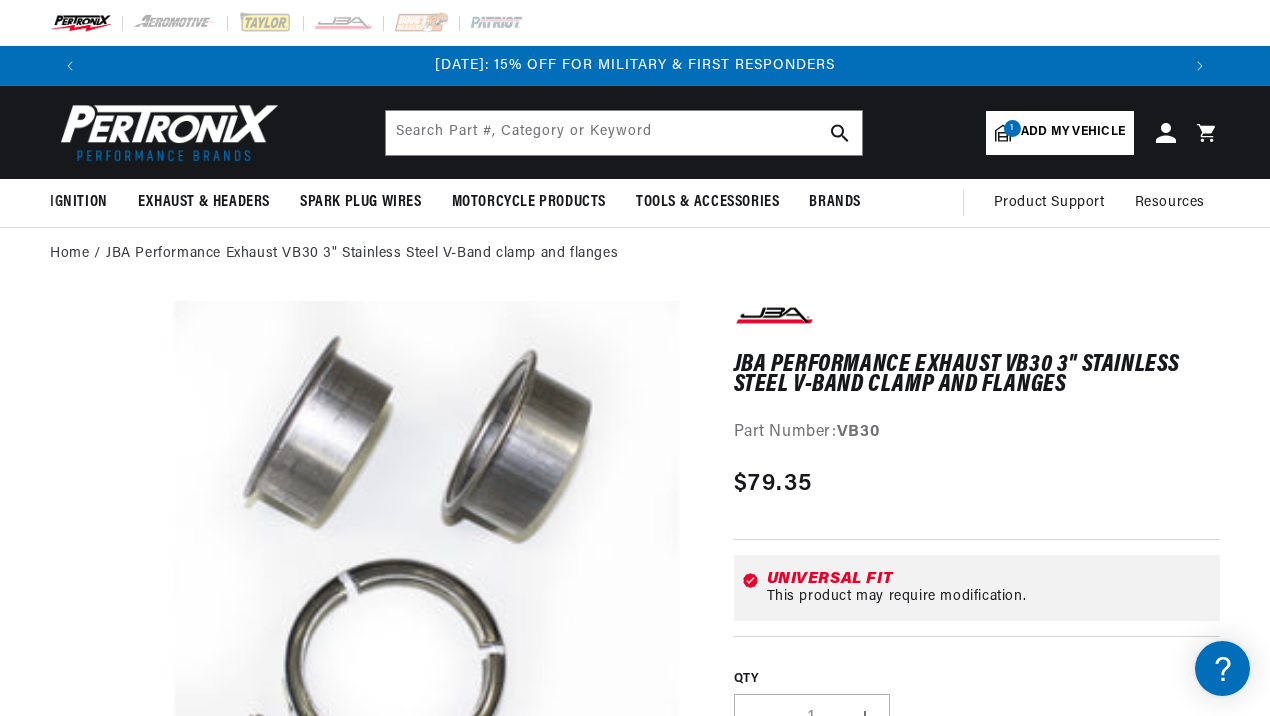 scroll, scrollTop: 0, scrollLeft: 0, axis: both 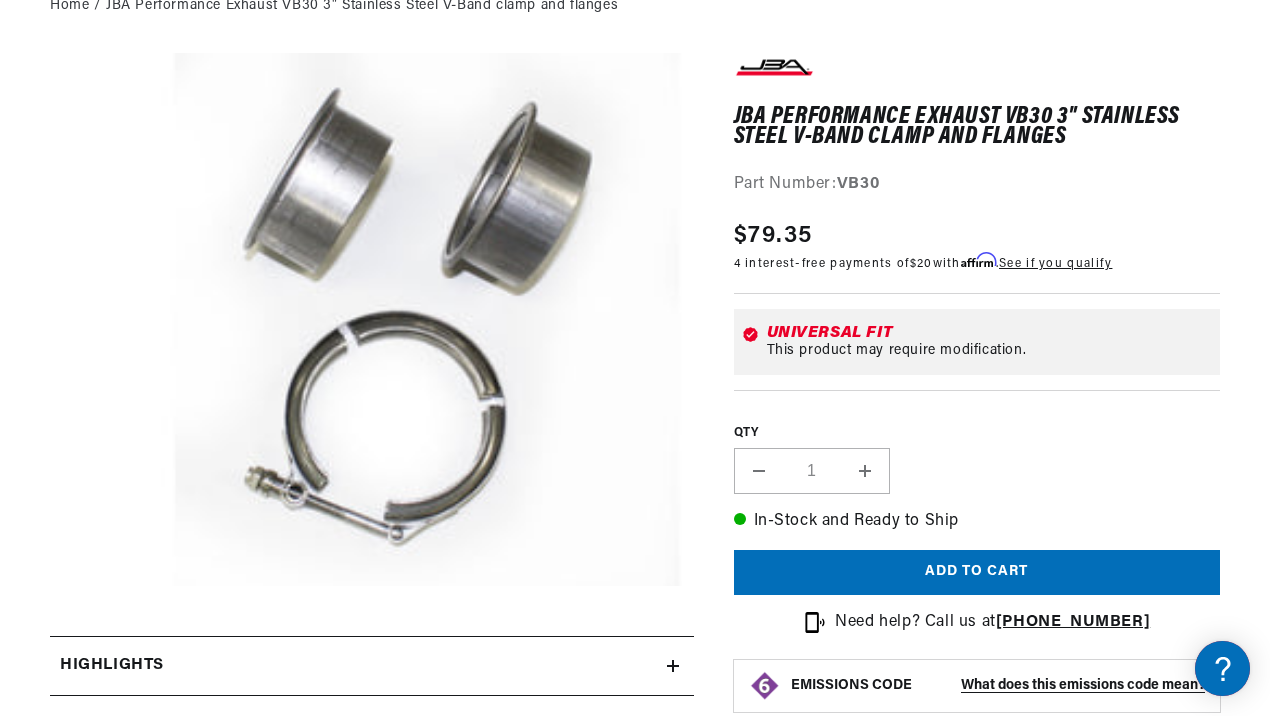 click 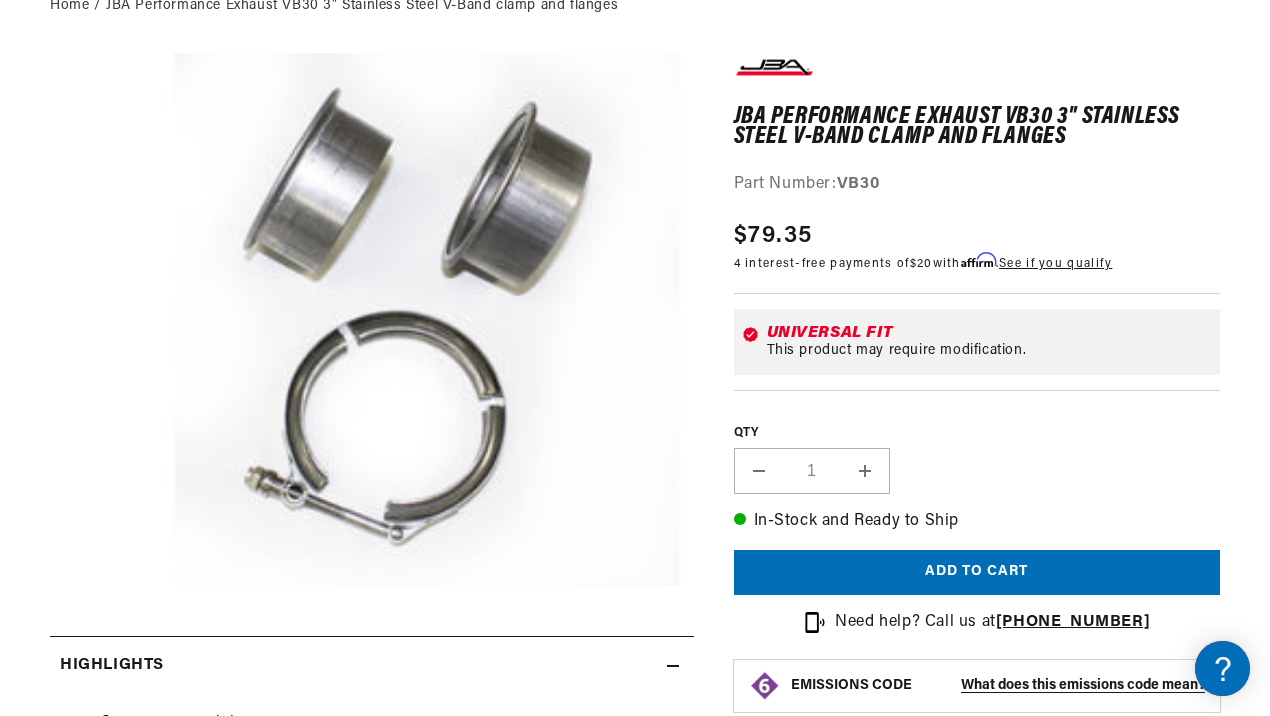 click on "JBA Performance Exhaust VB30 3" Stainless Steel V-Band clamp and flanges
JBA Performance Exhaust VB30 3" Stainless Steel V-Band clamp and flanges
Part Number:  VB30
Skip to product information
Open media 1 in modal
Highlights" at bounding box center [635, 743] 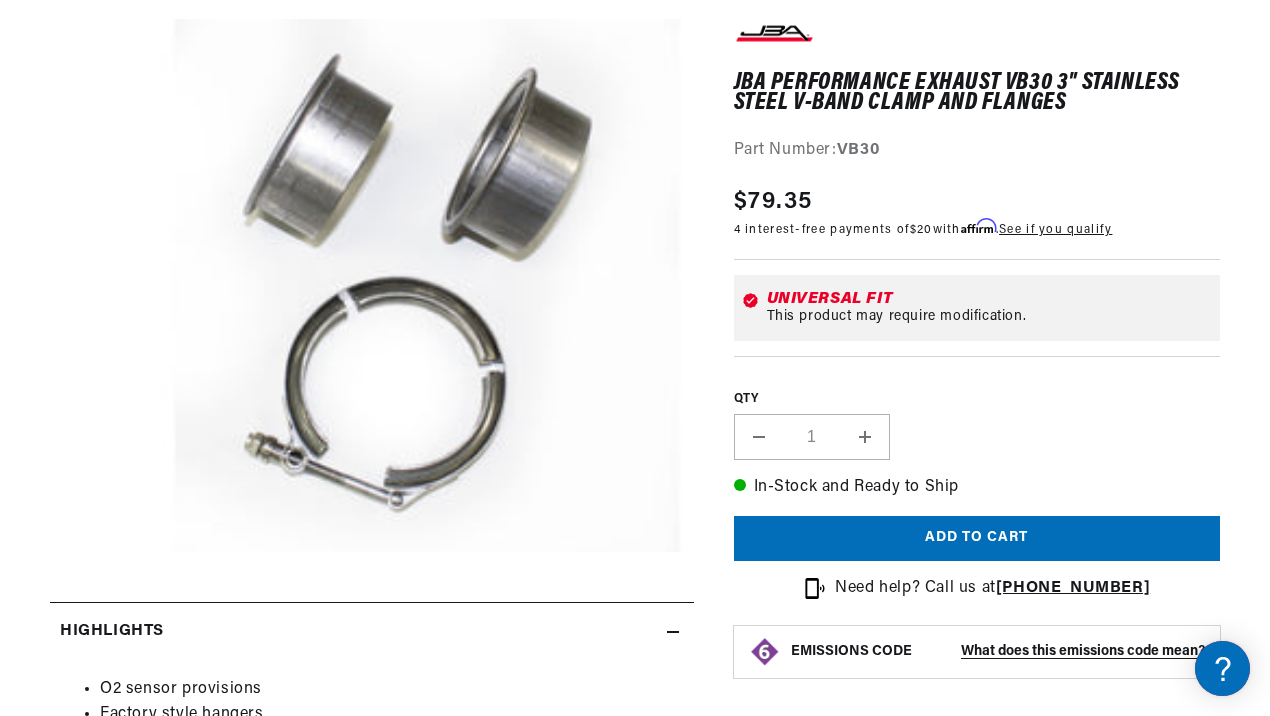 scroll, scrollTop: 460, scrollLeft: 0, axis: vertical 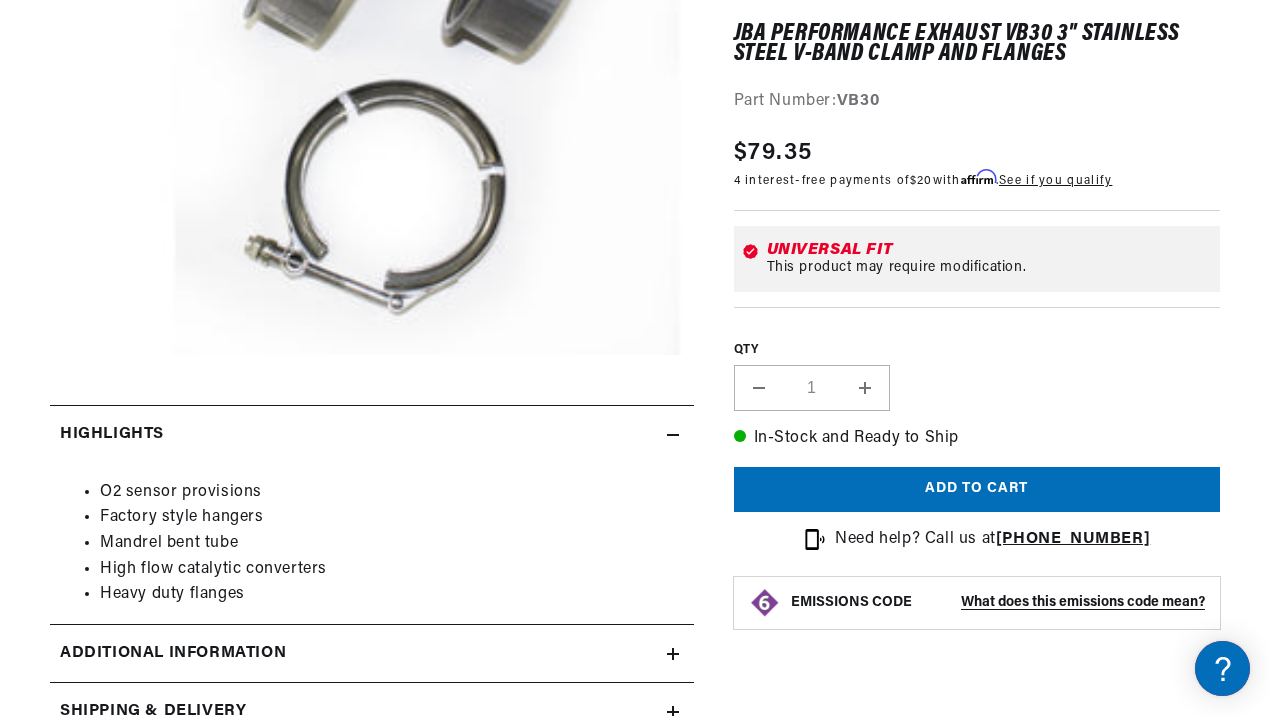 click on "Highlights" at bounding box center [372, 435] 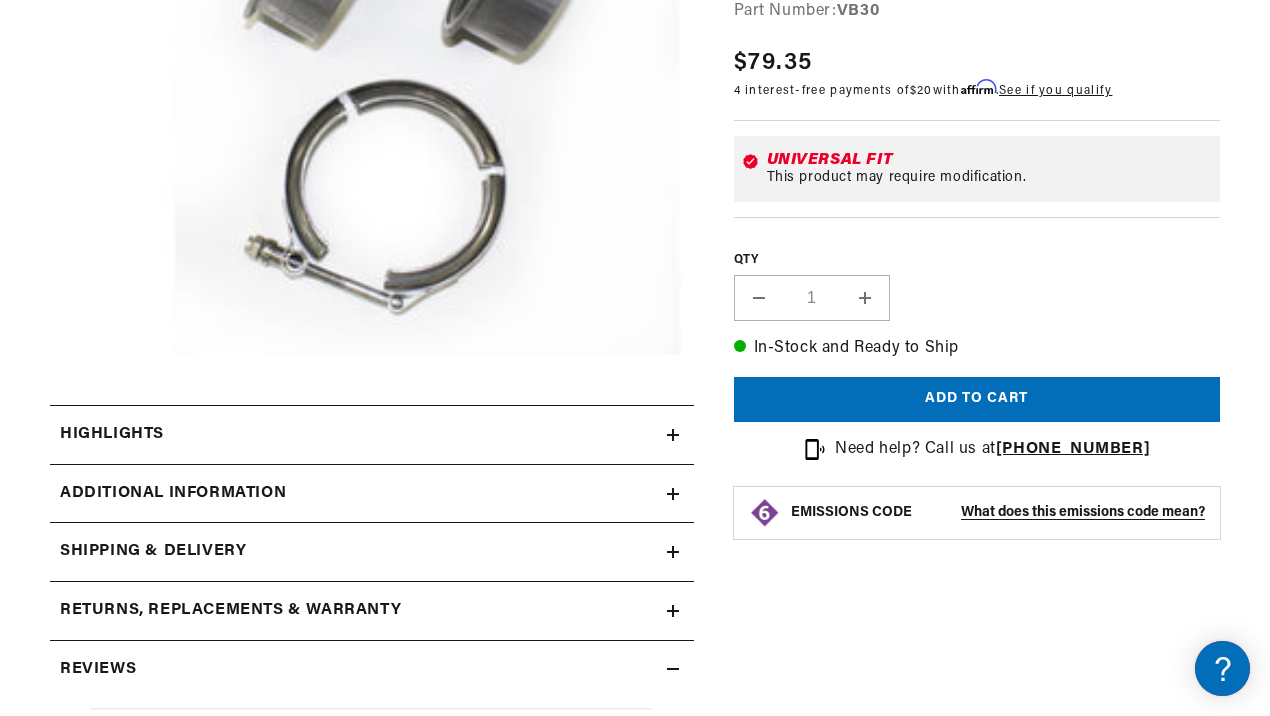scroll, scrollTop: 0, scrollLeft: 1090, axis: horizontal 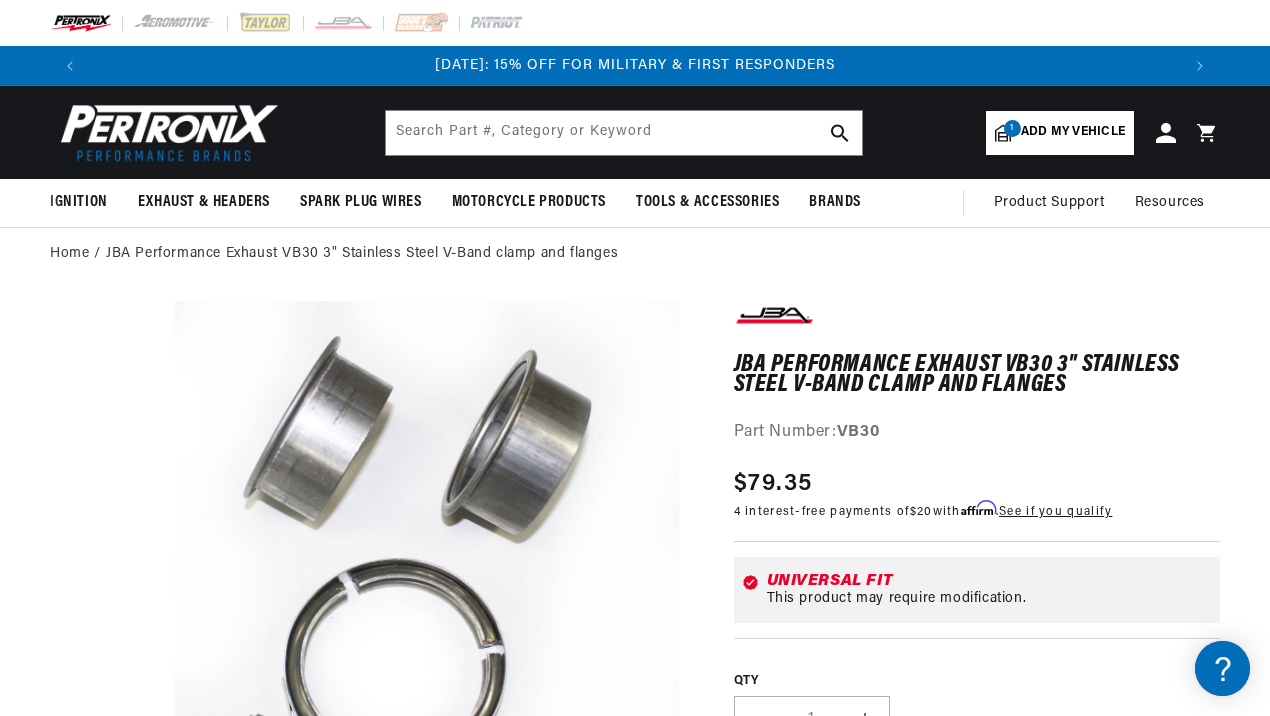 click on "Home
JBA Performance Exhaust VB30 3" Stainless Steel V-Band clamp and flanges" at bounding box center (635, 254) 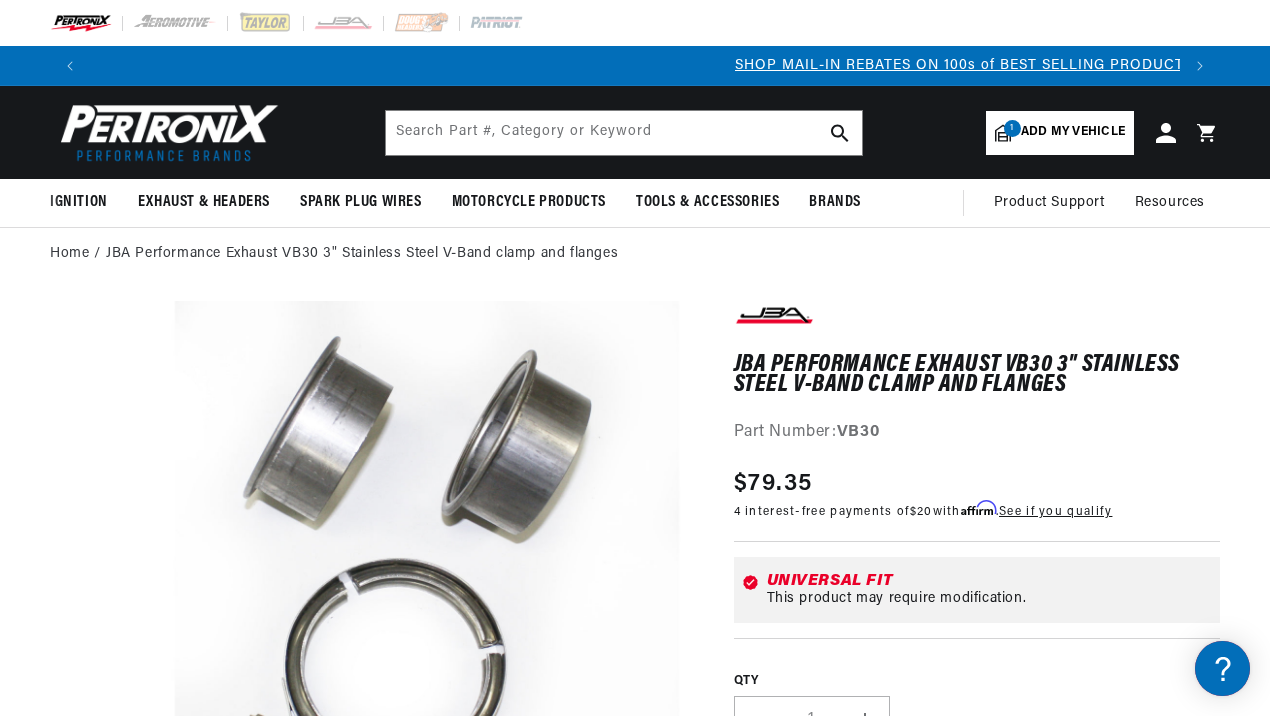 scroll, scrollTop: 0, scrollLeft: 1090, axis: horizontal 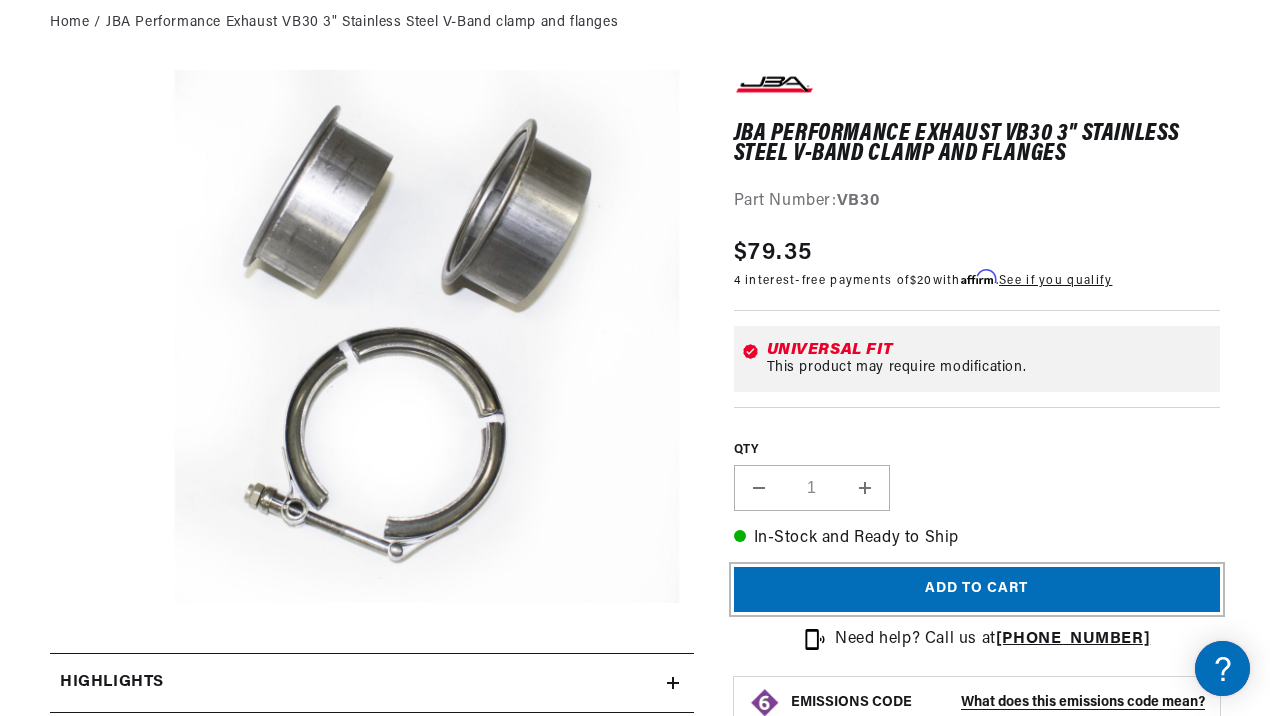 click on "Add to cart" at bounding box center (977, 589) 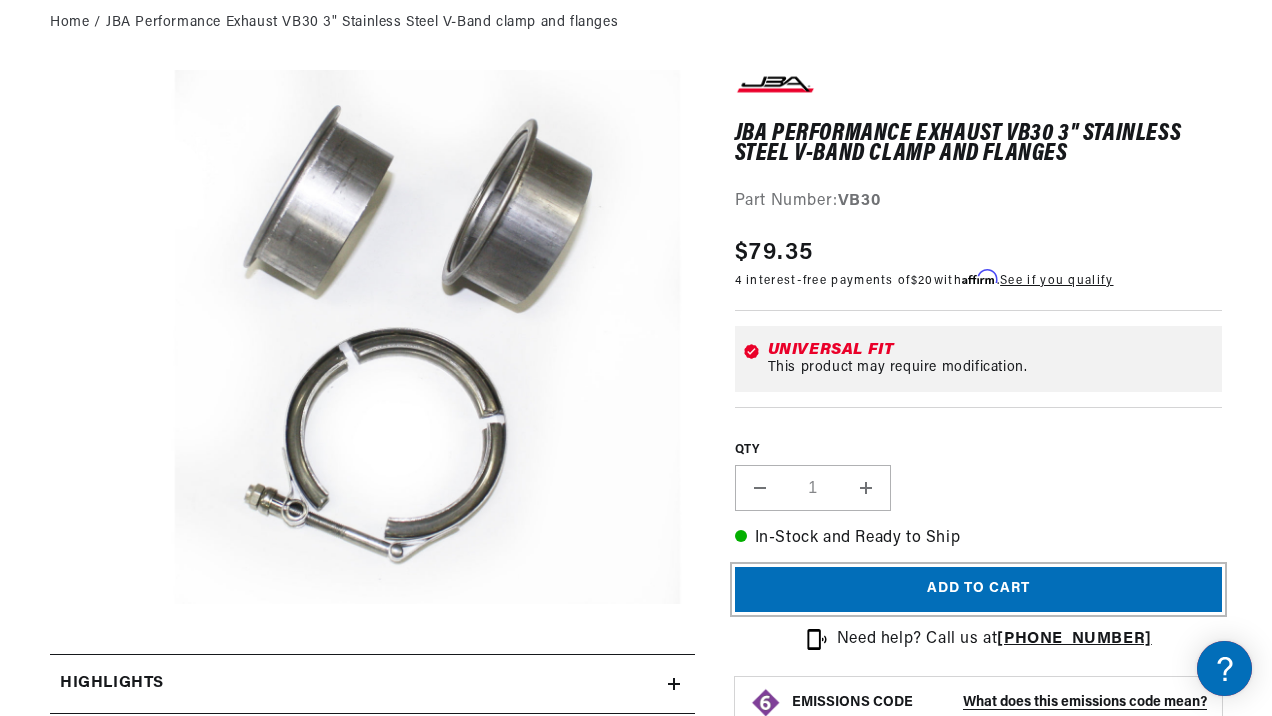 scroll, scrollTop: 0, scrollLeft: 1092, axis: horizontal 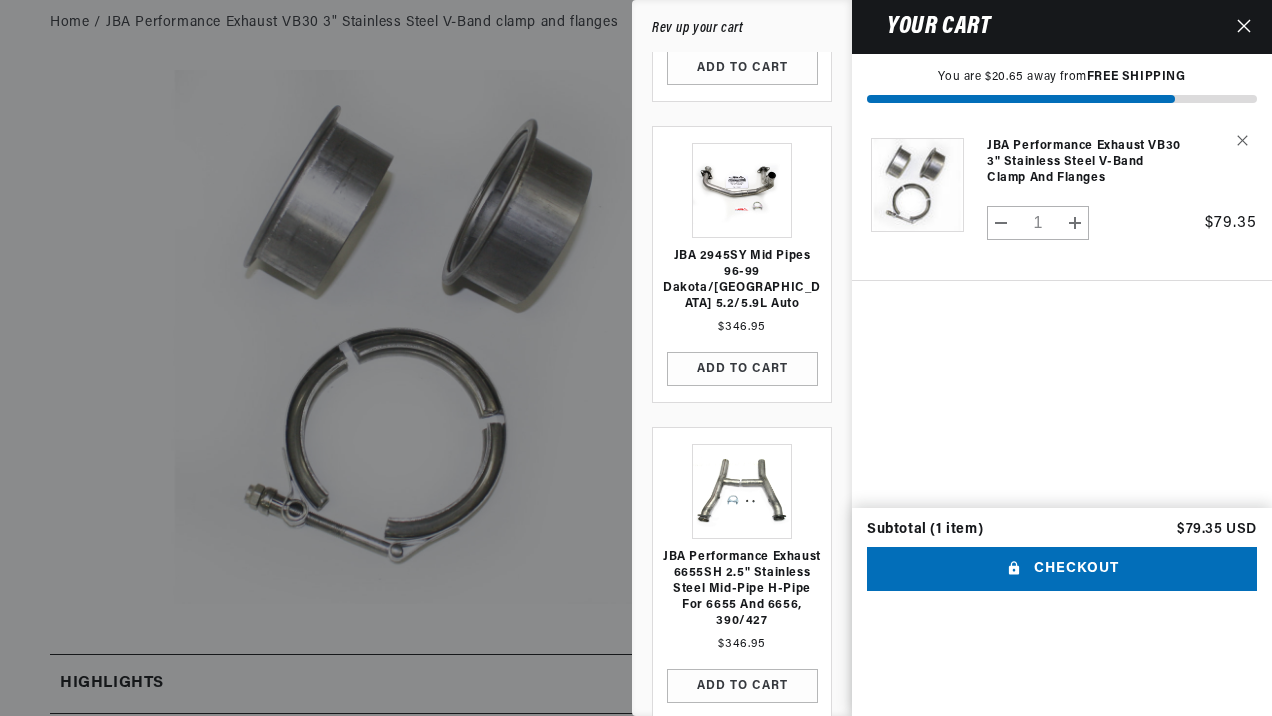 click at bounding box center [742, 491] 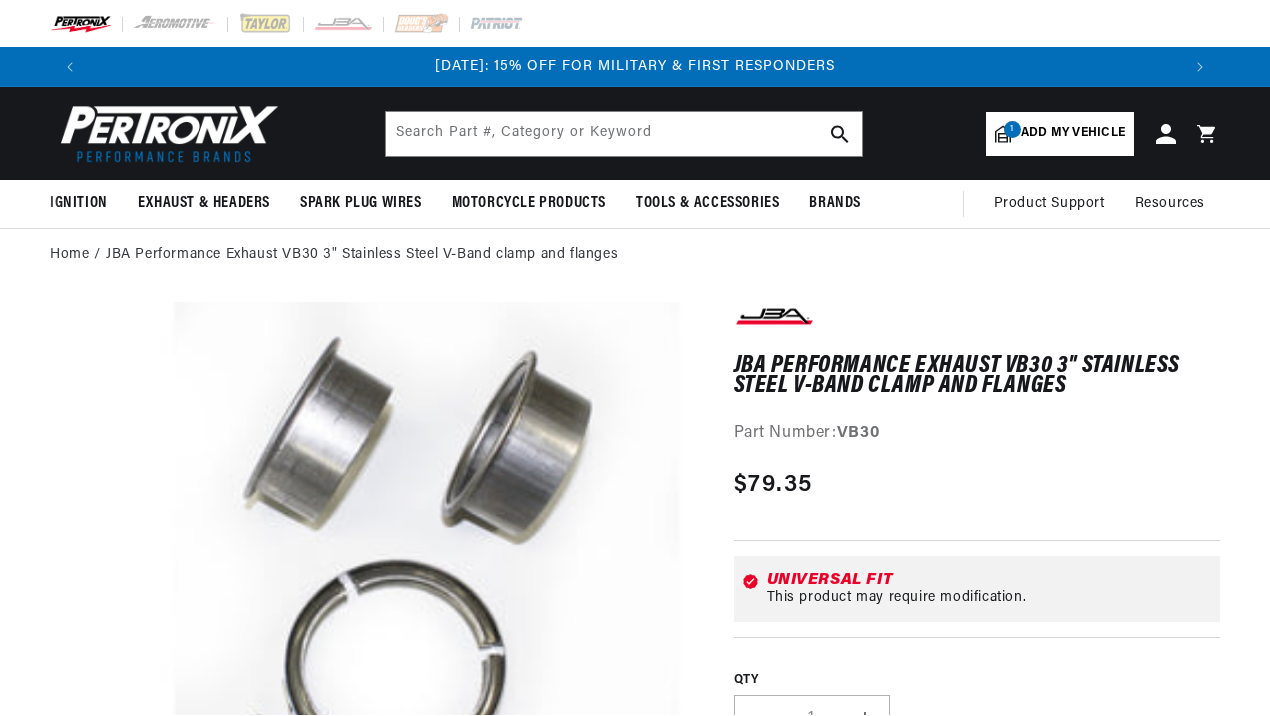 scroll, scrollTop: 0, scrollLeft: 0, axis: both 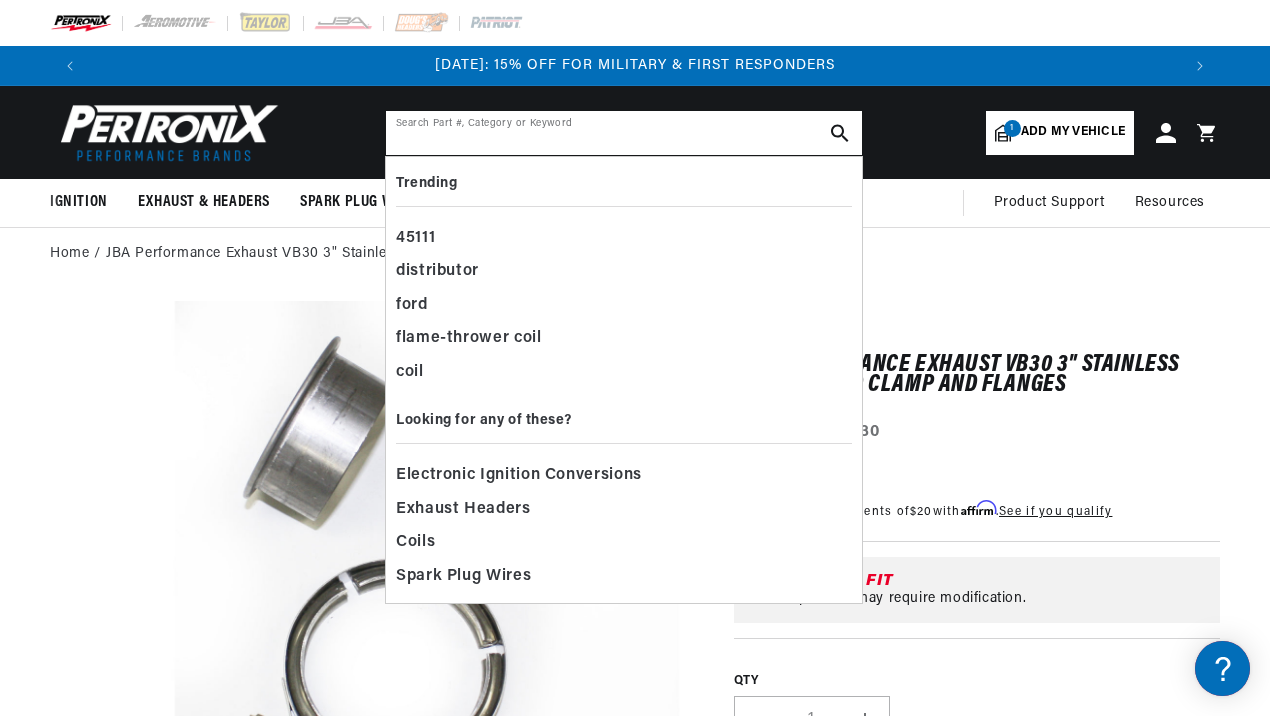 click at bounding box center (624, 133) 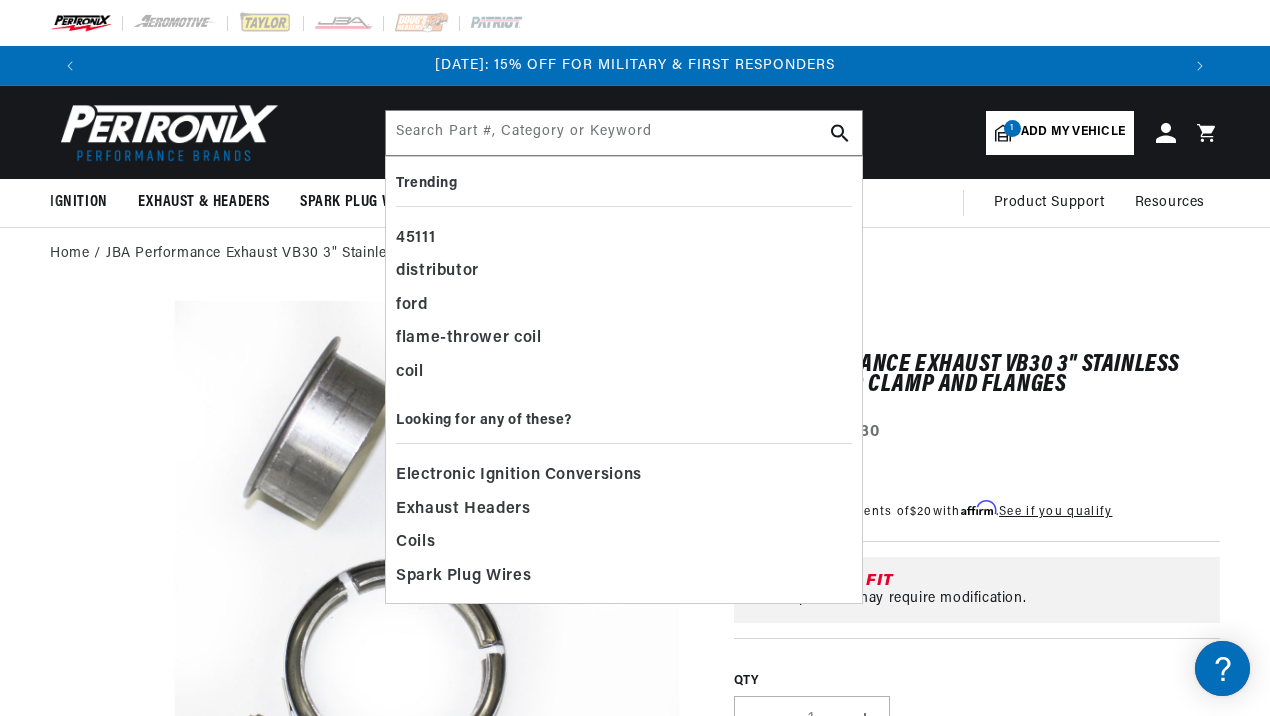 click on "Home
JBA Performance Exhaust VB30 3" Stainless Steel V-Band clamp and flanges
JBA Performance Exhaust VB30 3" Stainless Steel V-Band clamp and flanges
JBA Performance Exhaust VB30 3" Stainless Steel V-Band clamp and flanges
Part Number:  VB30
Skip to product information
Open media 1 in modal" at bounding box center [635, 1255] 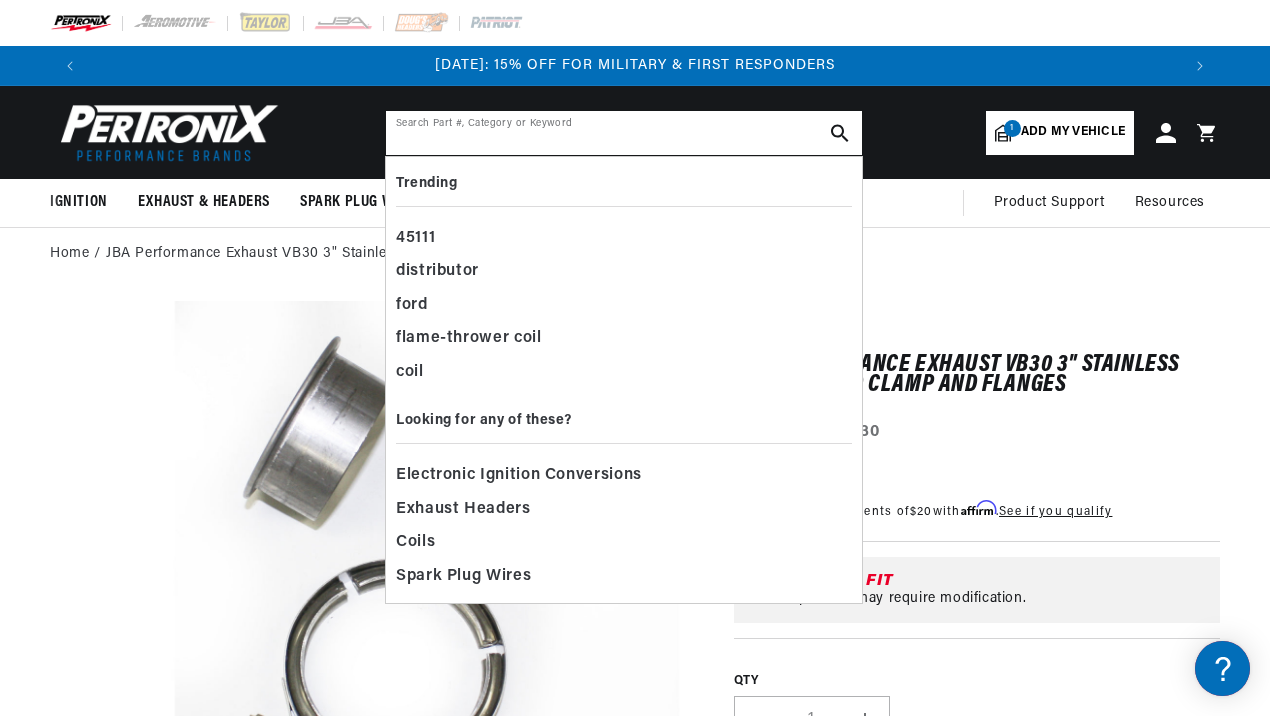 click at bounding box center (624, 133) 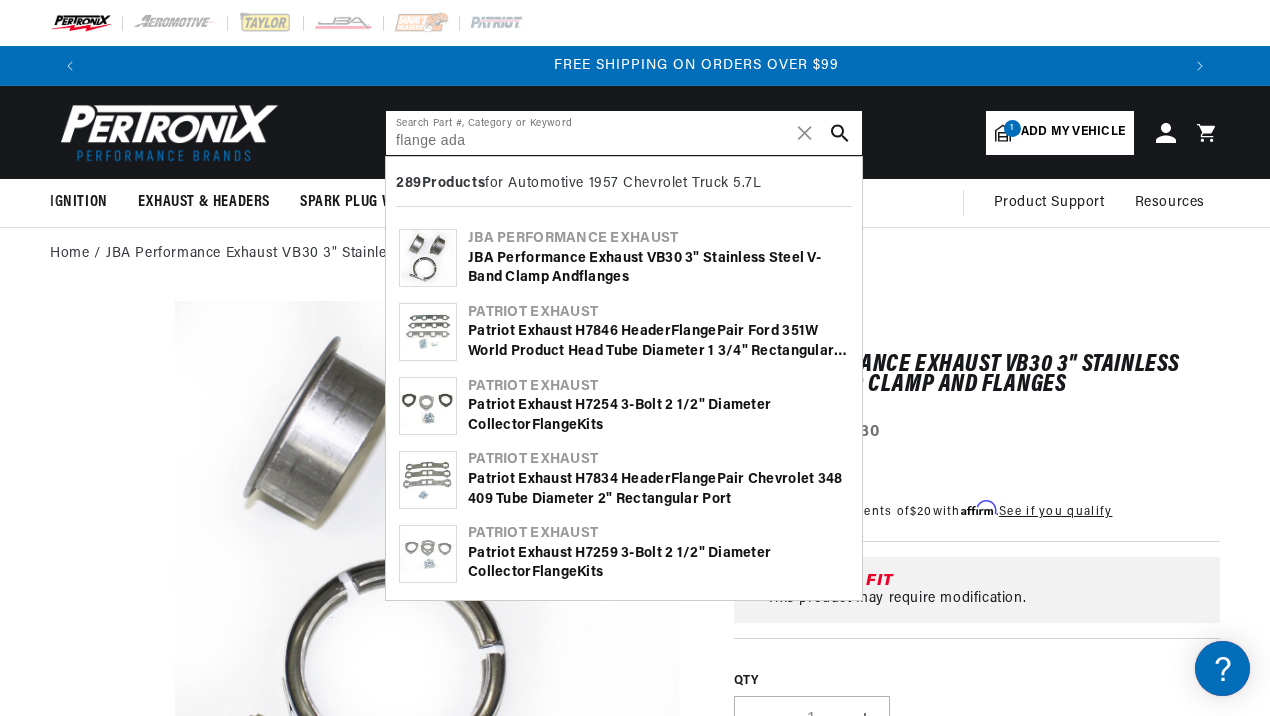 scroll, scrollTop: 0, scrollLeft: 2180, axis: horizontal 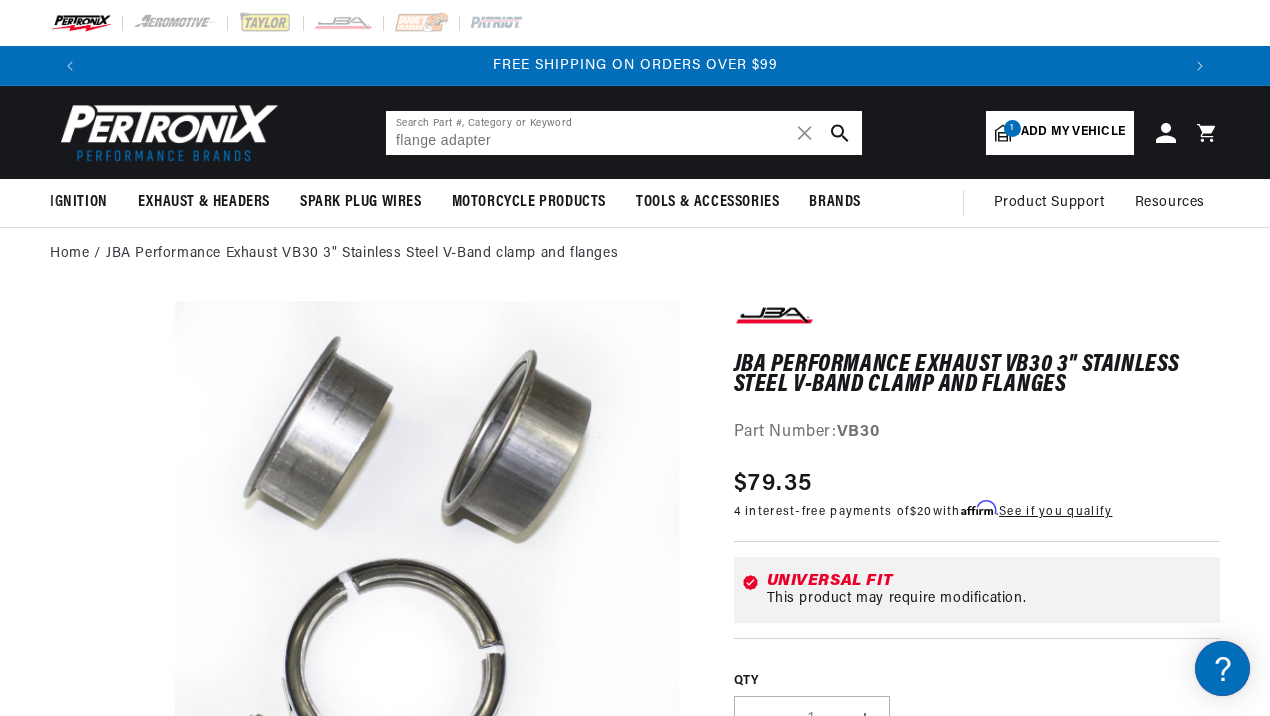 type on "flange adapter" 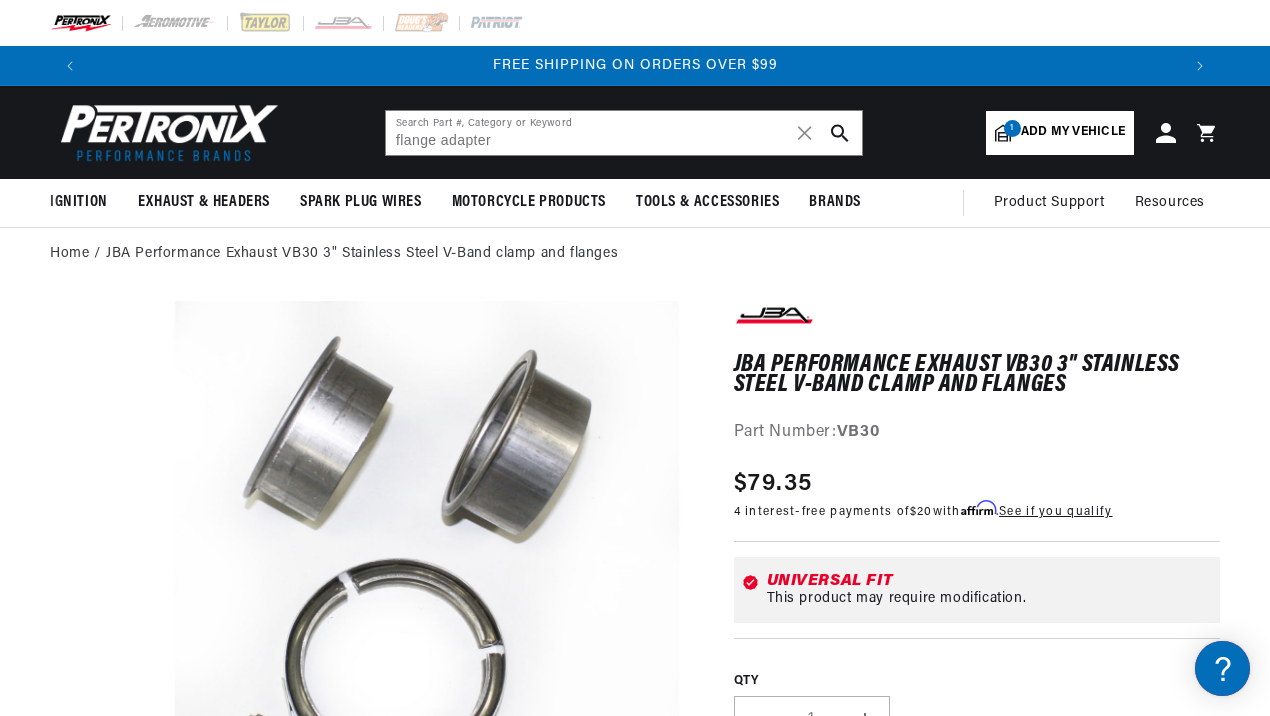 click 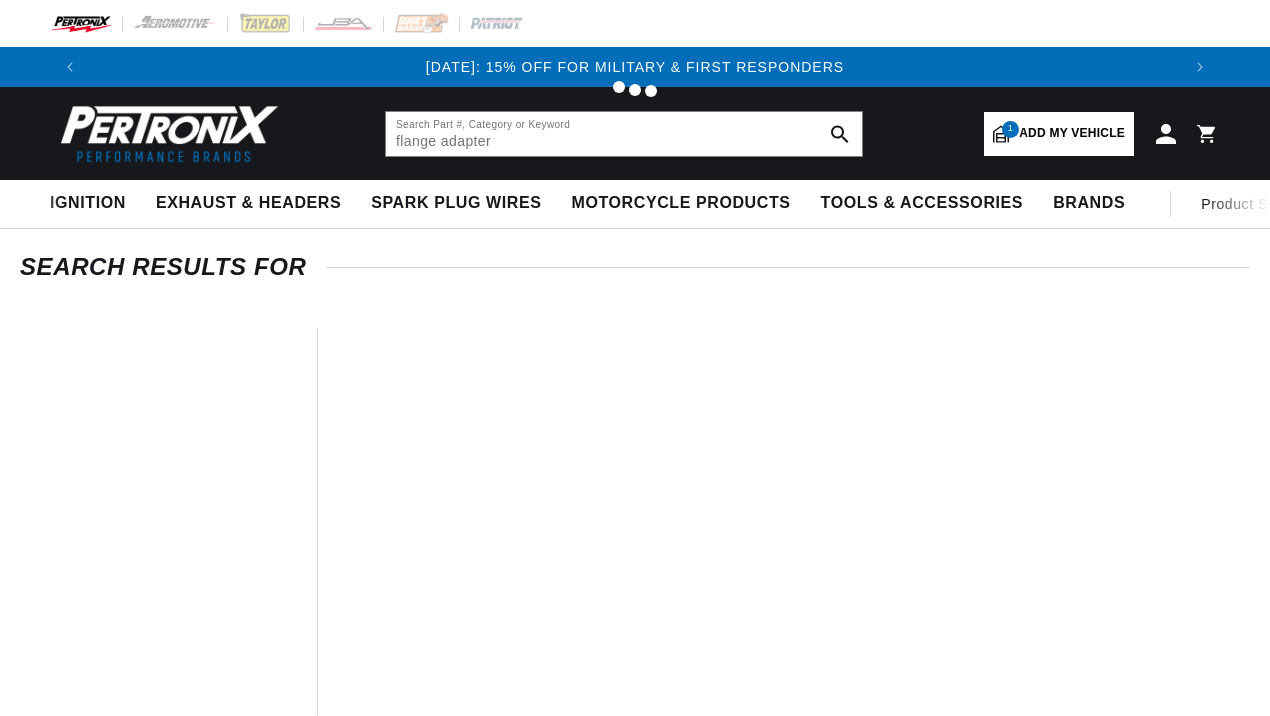 scroll, scrollTop: 0, scrollLeft: 0, axis: both 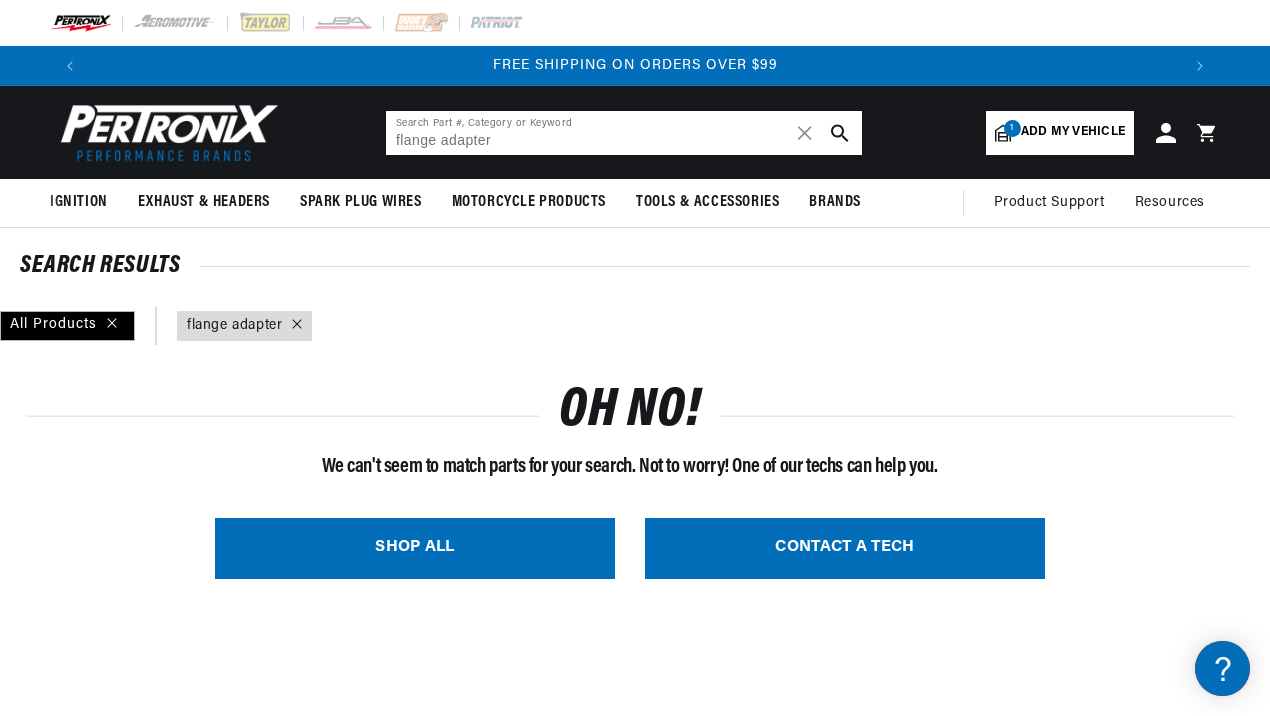 click on "flange adapter Search Part #, Category or Keyword
✕" at bounding box center [624, 133] 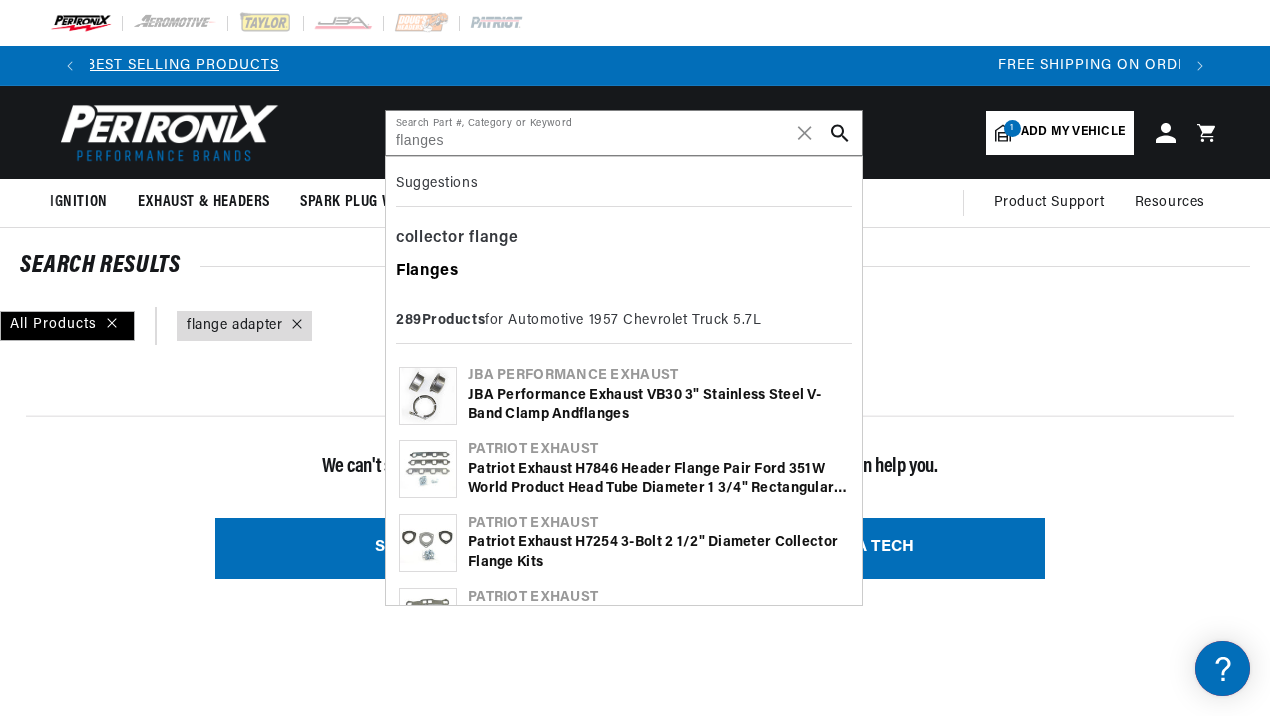 click on "Flanges" at bounding box center [427, 271] 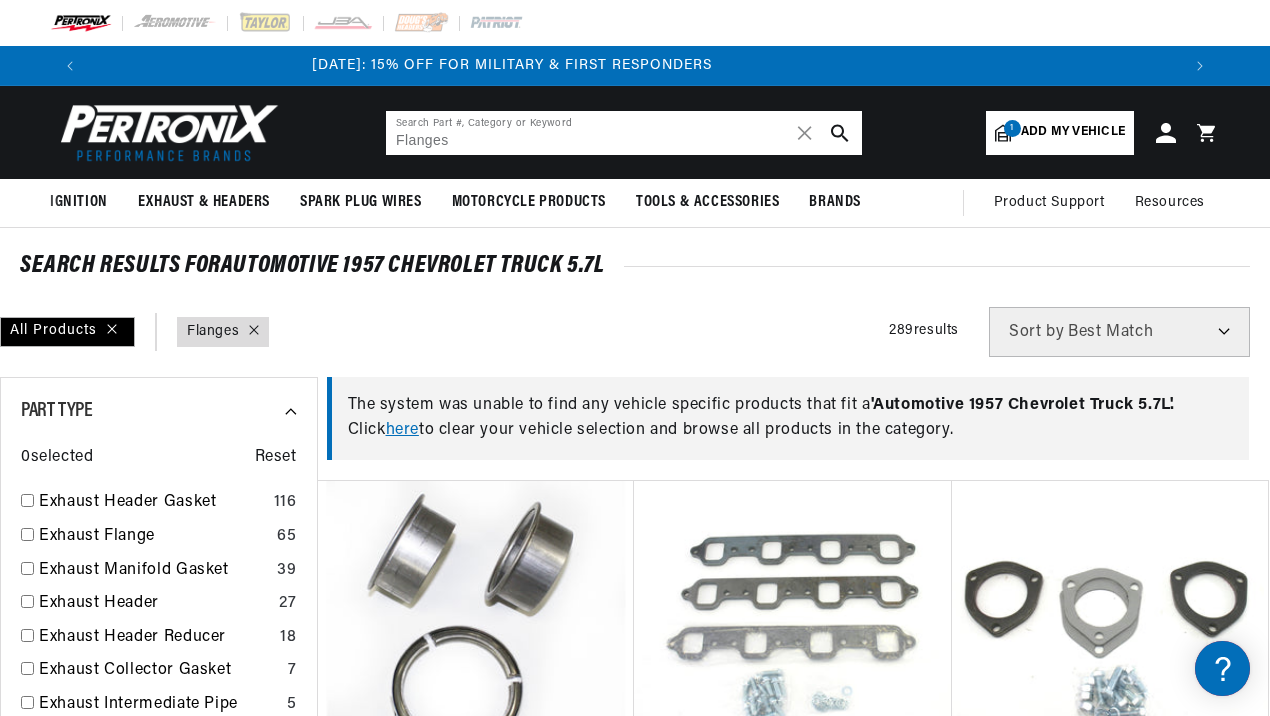 scroll, scrollTop: 0, scrollLeft: 0, axis: both 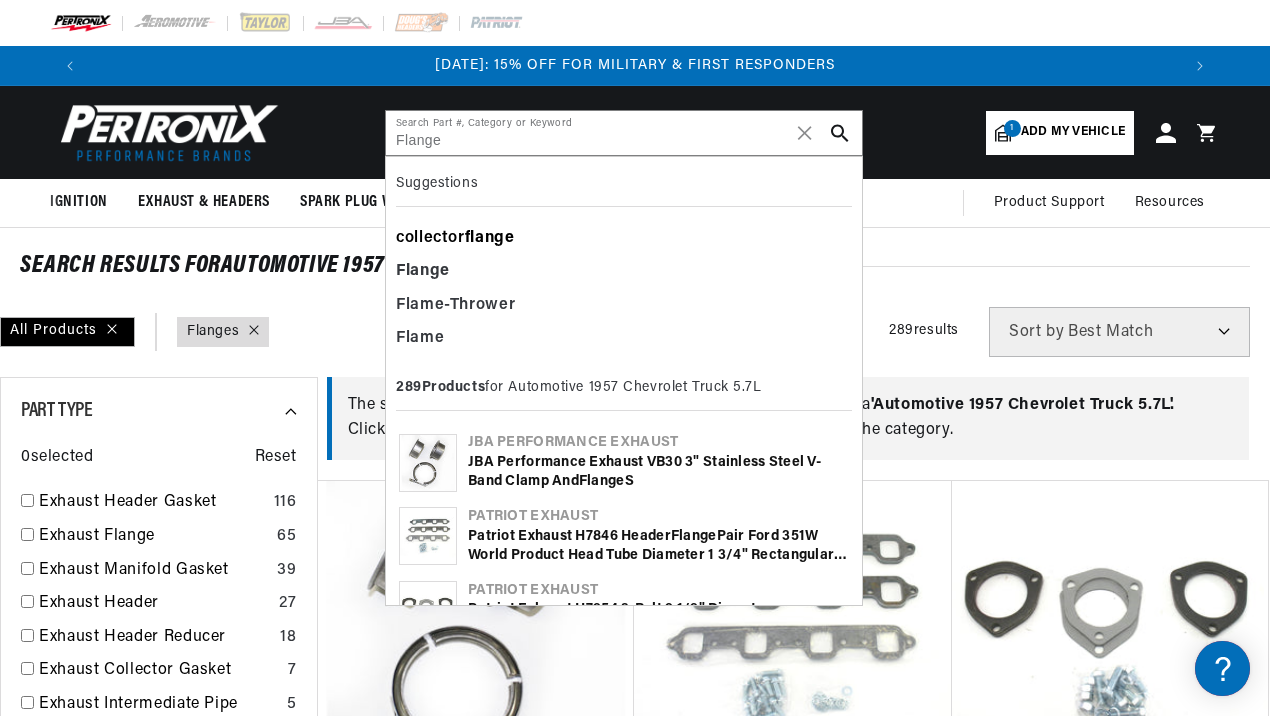 click on "flange" at bounding box center (490, 238) 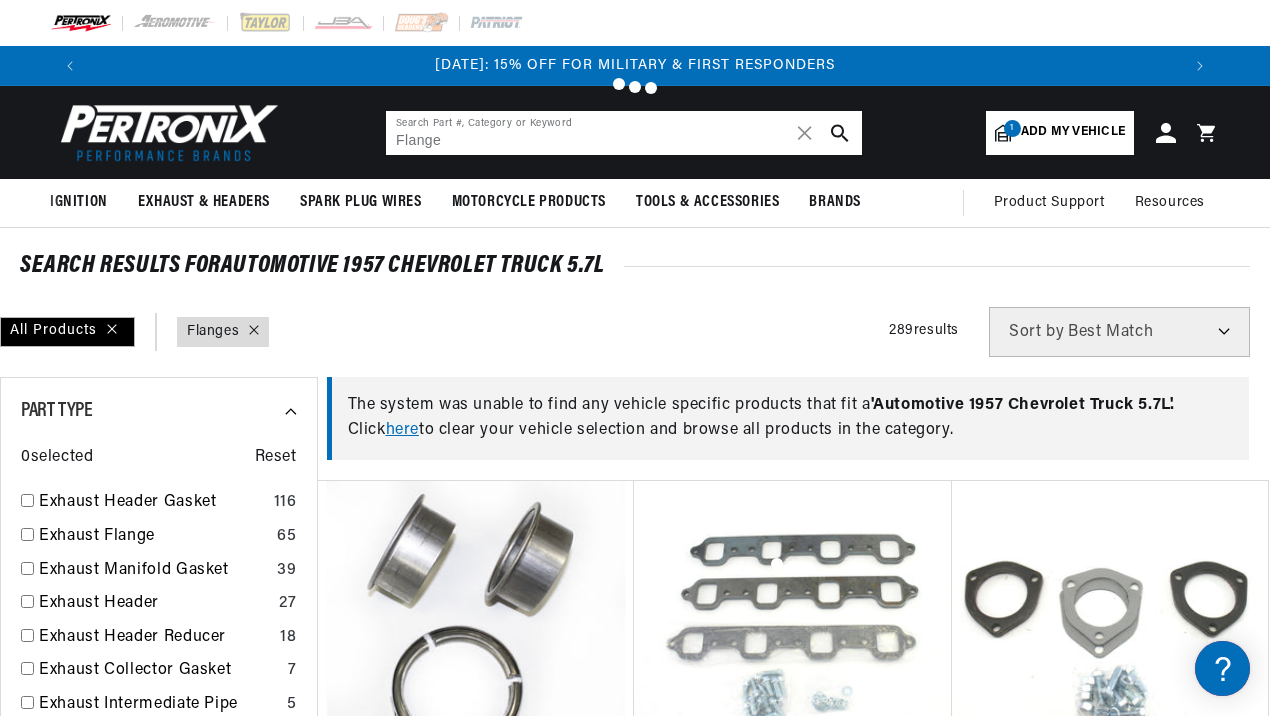 type on "collector flange" 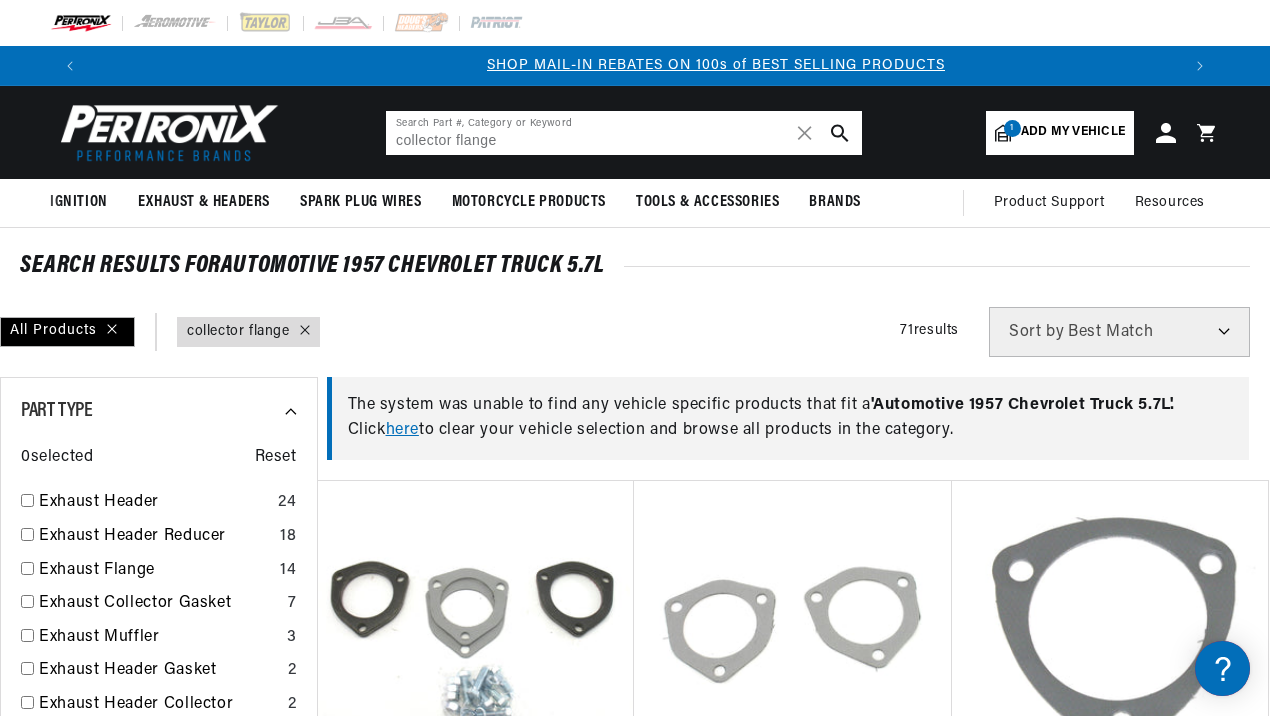 scroll, scrollTop: 0, scrollLeft: 1090, axis: horizontal 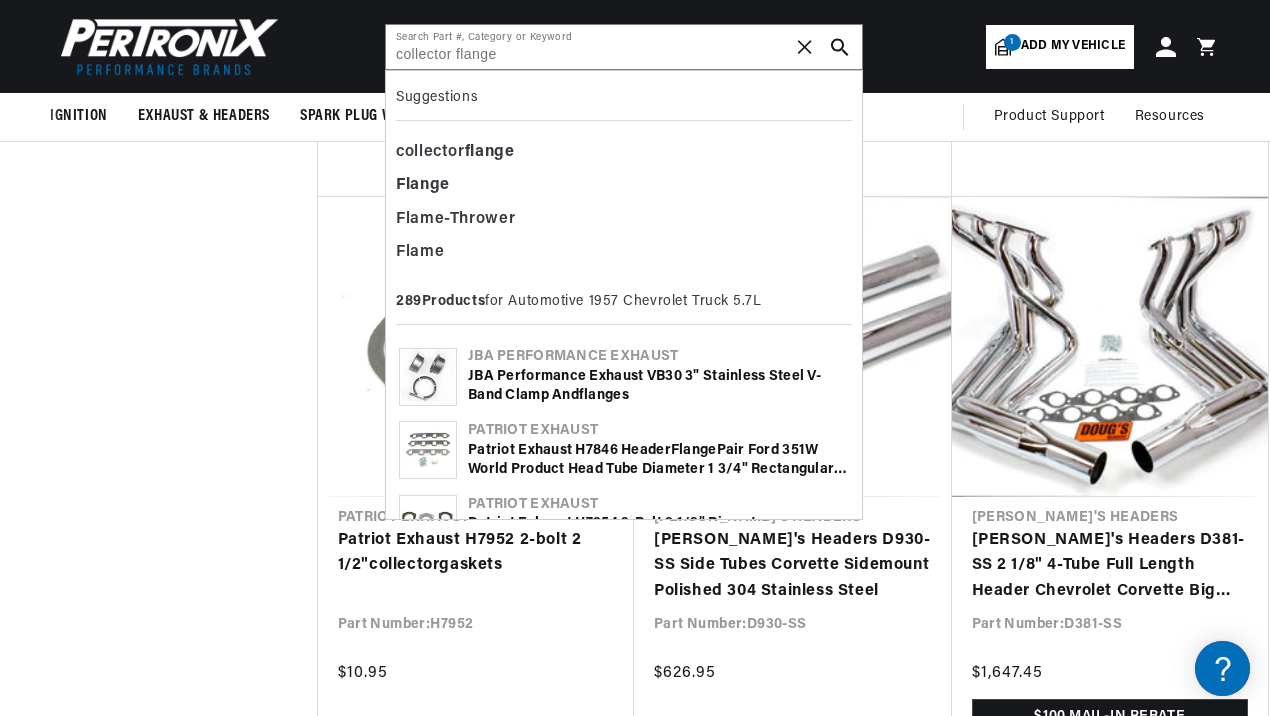 click on "✕" at bounding box center (805, 47) 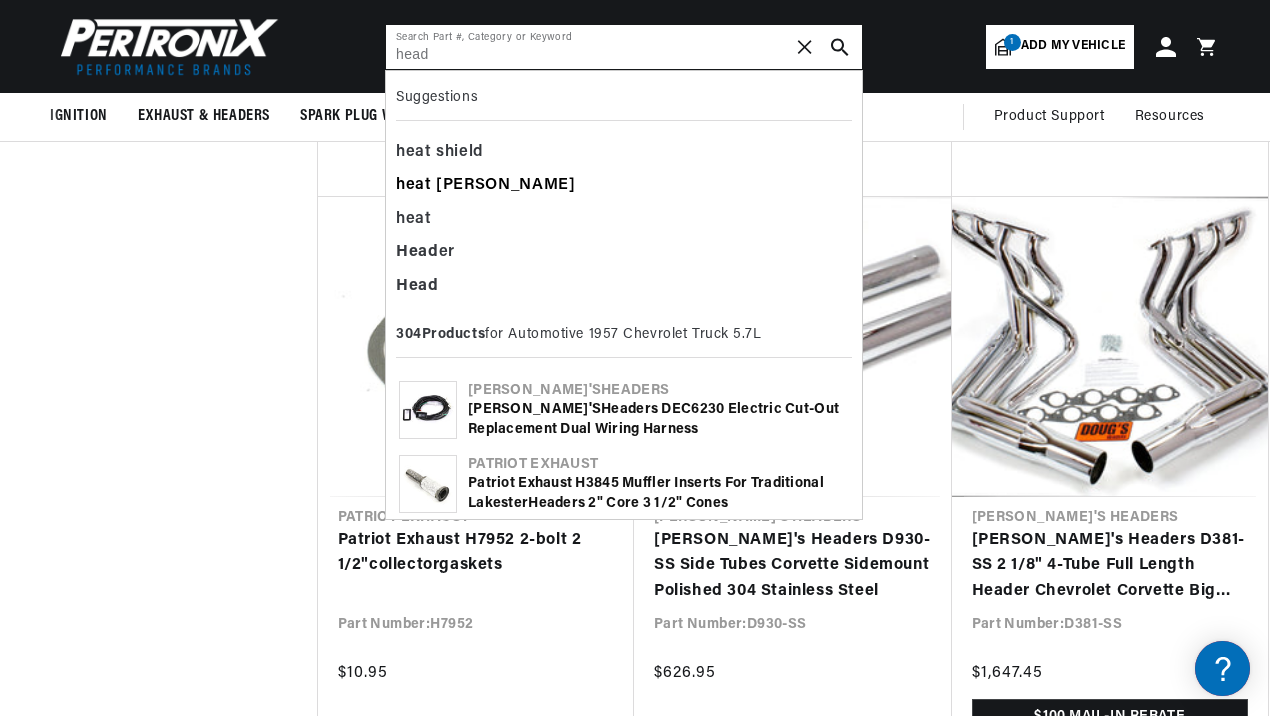 scroll, scrollTop: 0, scrollLeft: 2180, axis: horizontal 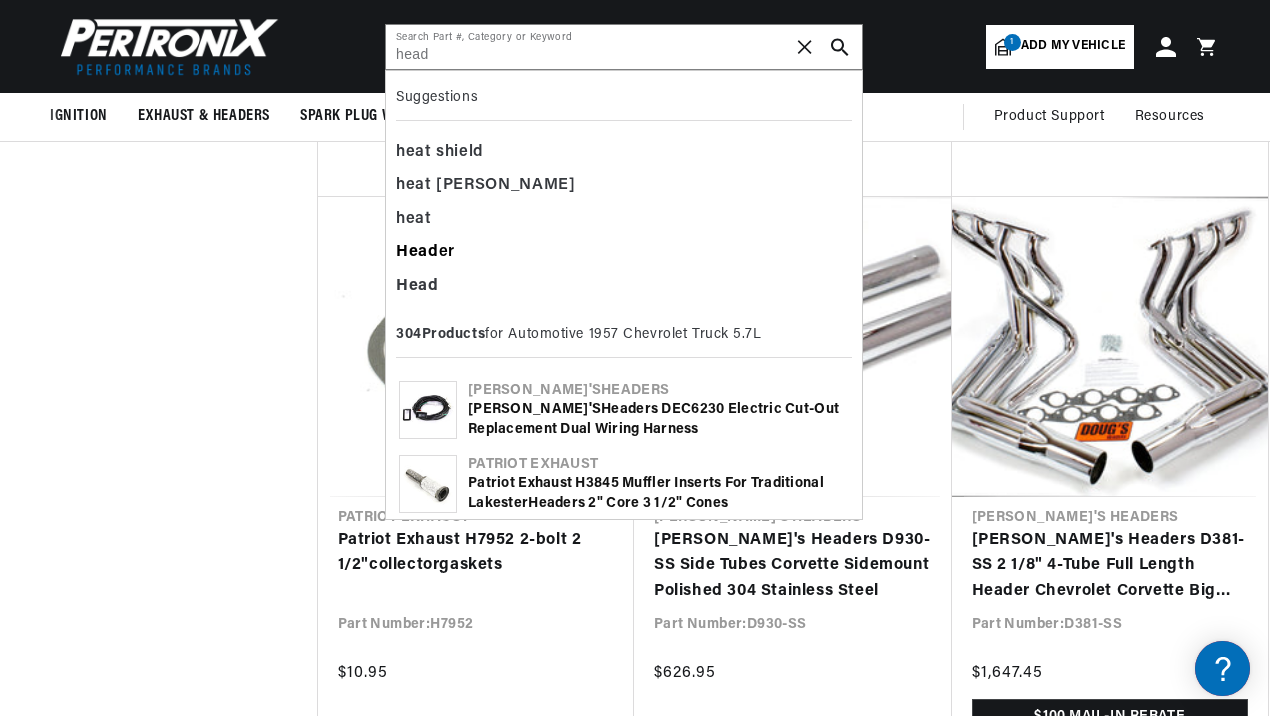 click on "Head er" at bounding box center [624, 253] 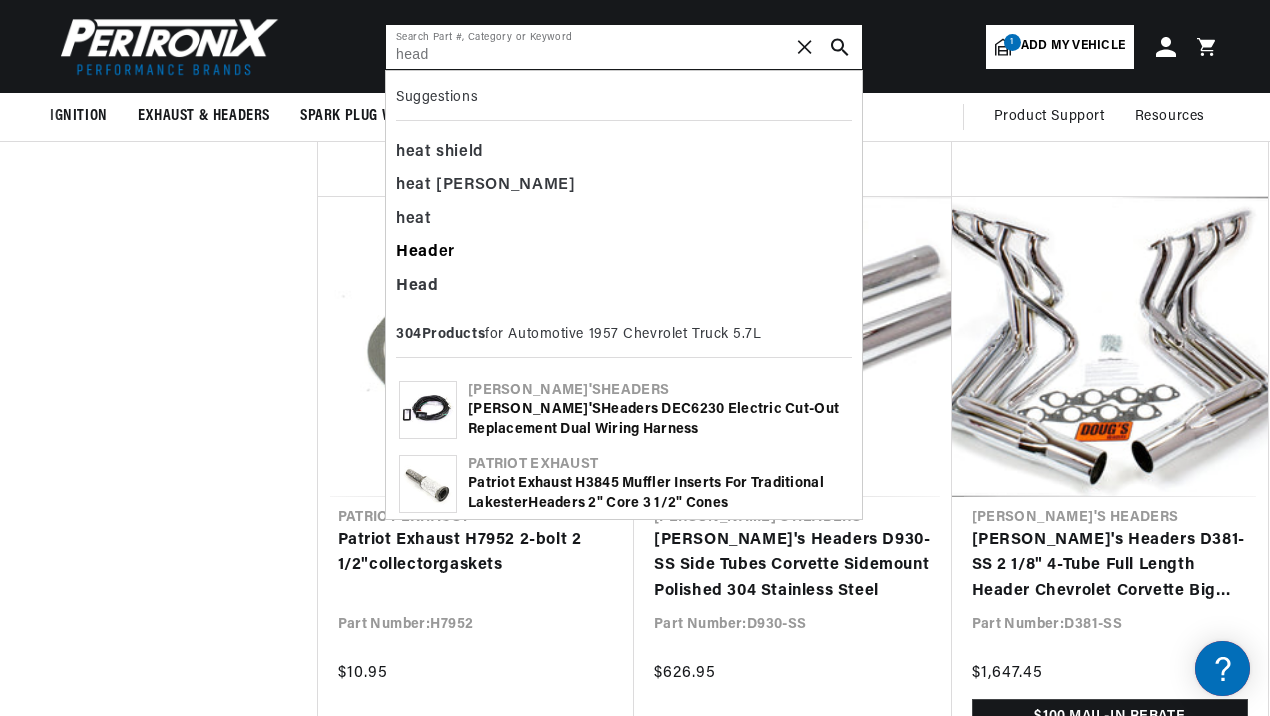 type on "Header" 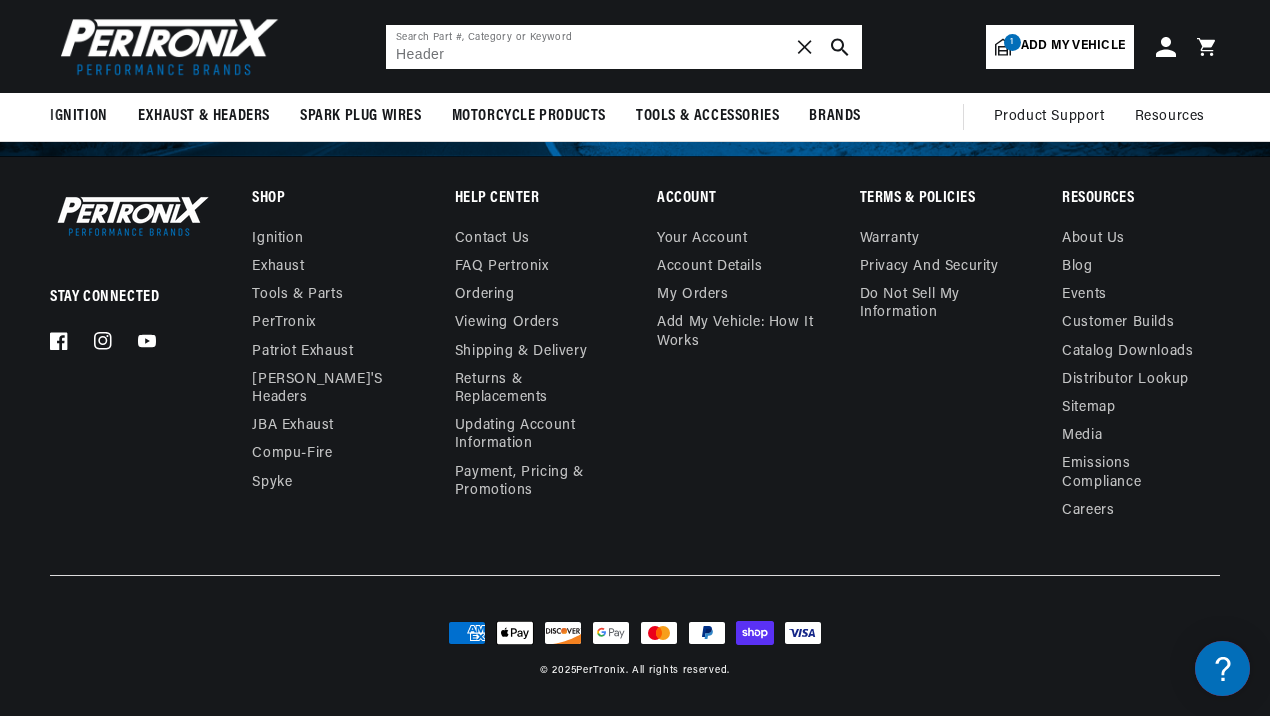 scroll, scrollTop: 4434, scrollLeft: 0, axis: vertical 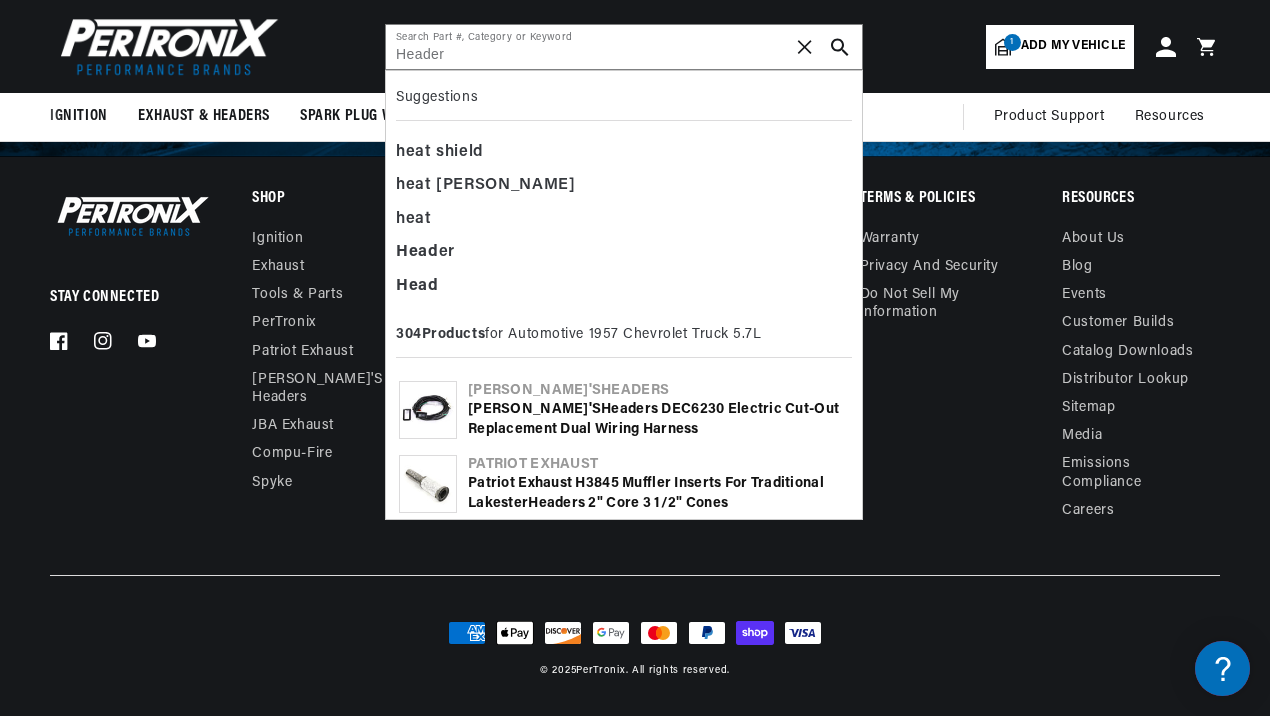 click 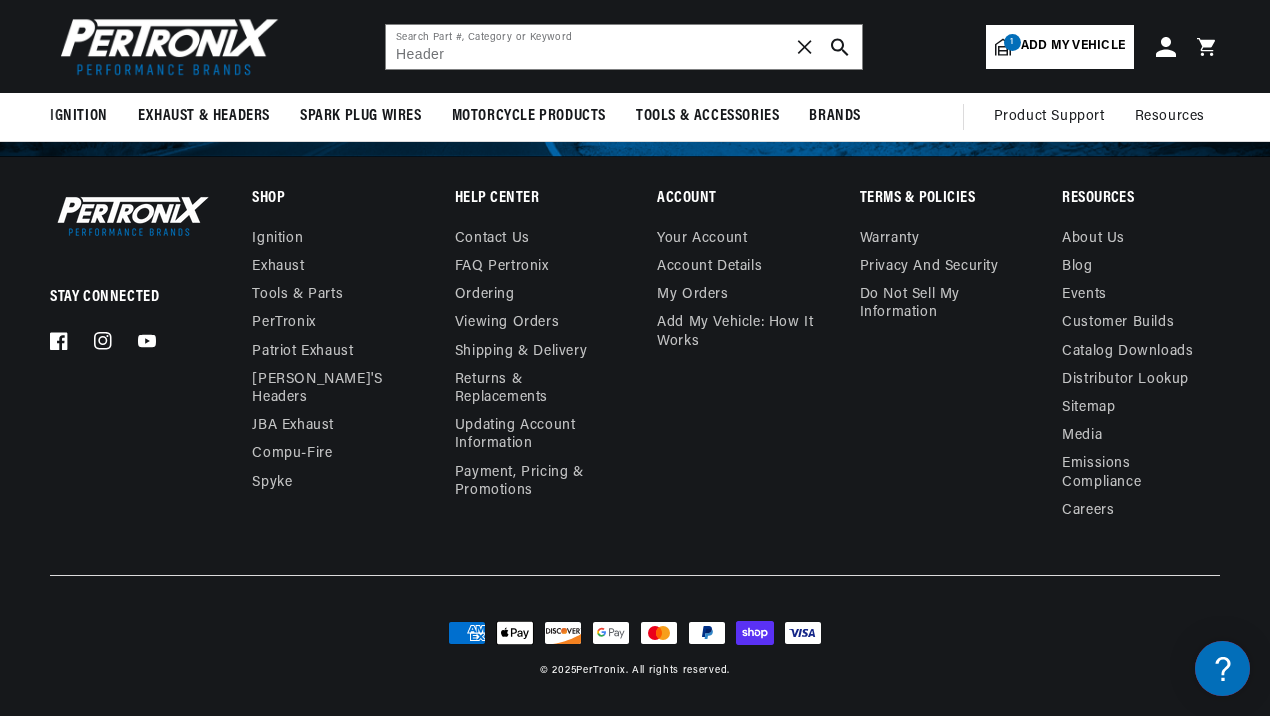scroll, scrollTop: 0, scrollLeft: 0, axis: both 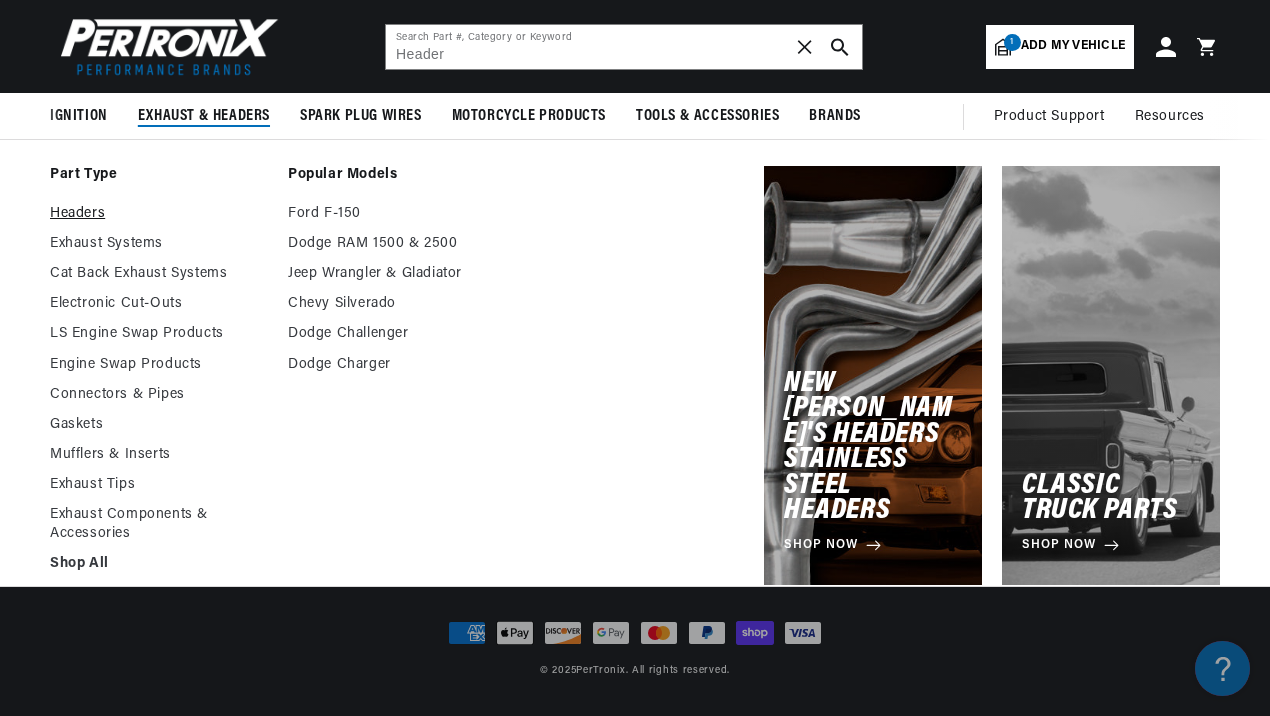 click on "Headers" at bounding box center (159, 214) 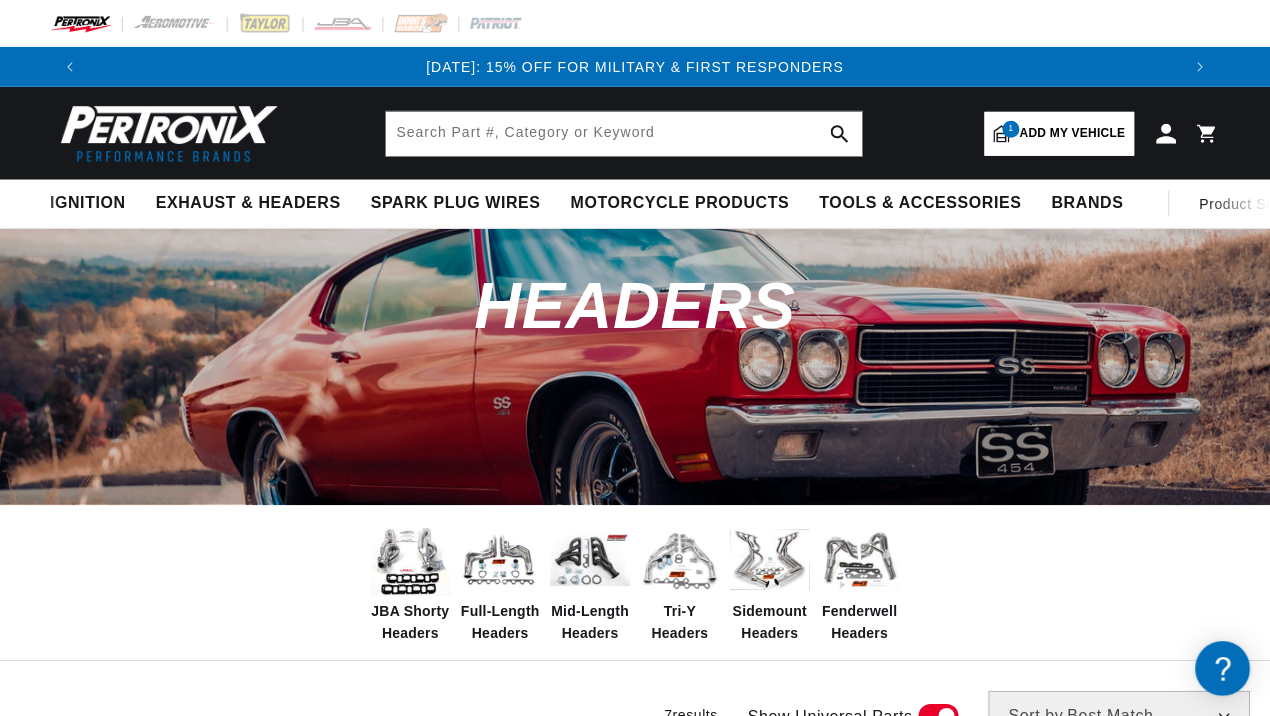 scroll, scrollTop: 0, scrollLeft: 0, axis: both 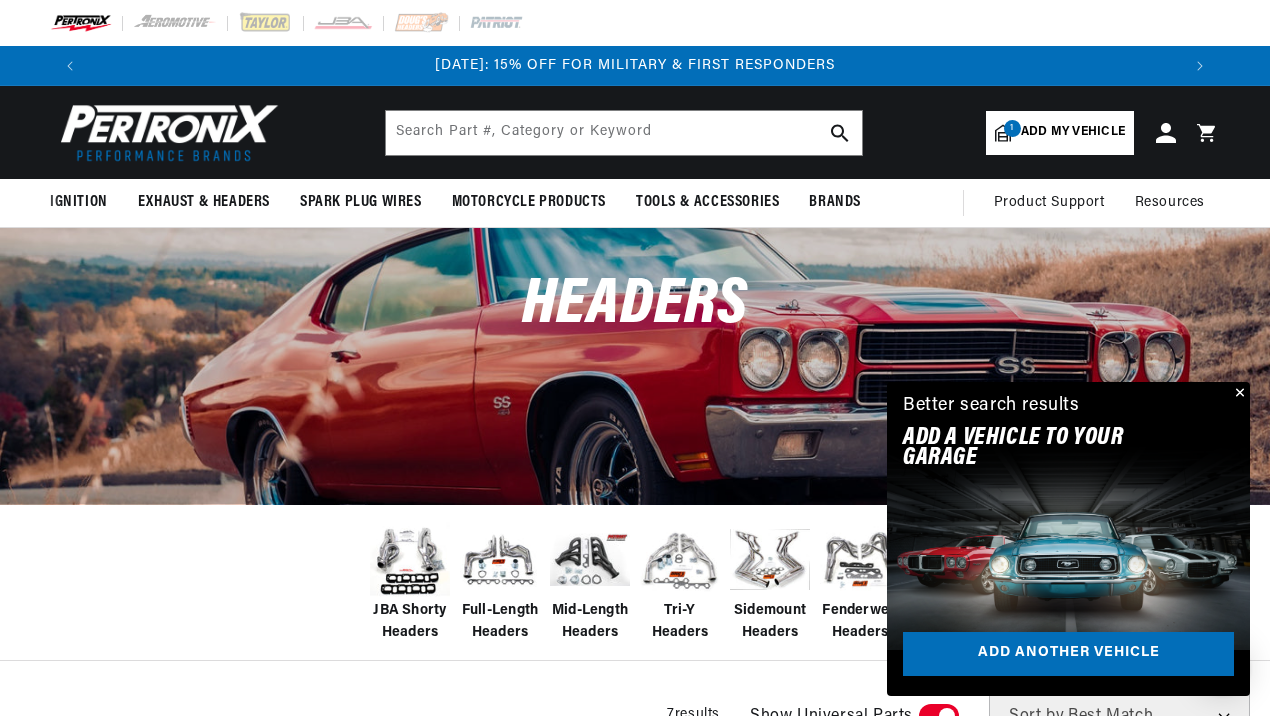 click on "Full-Length Headers" at bounding box center [500, 622] 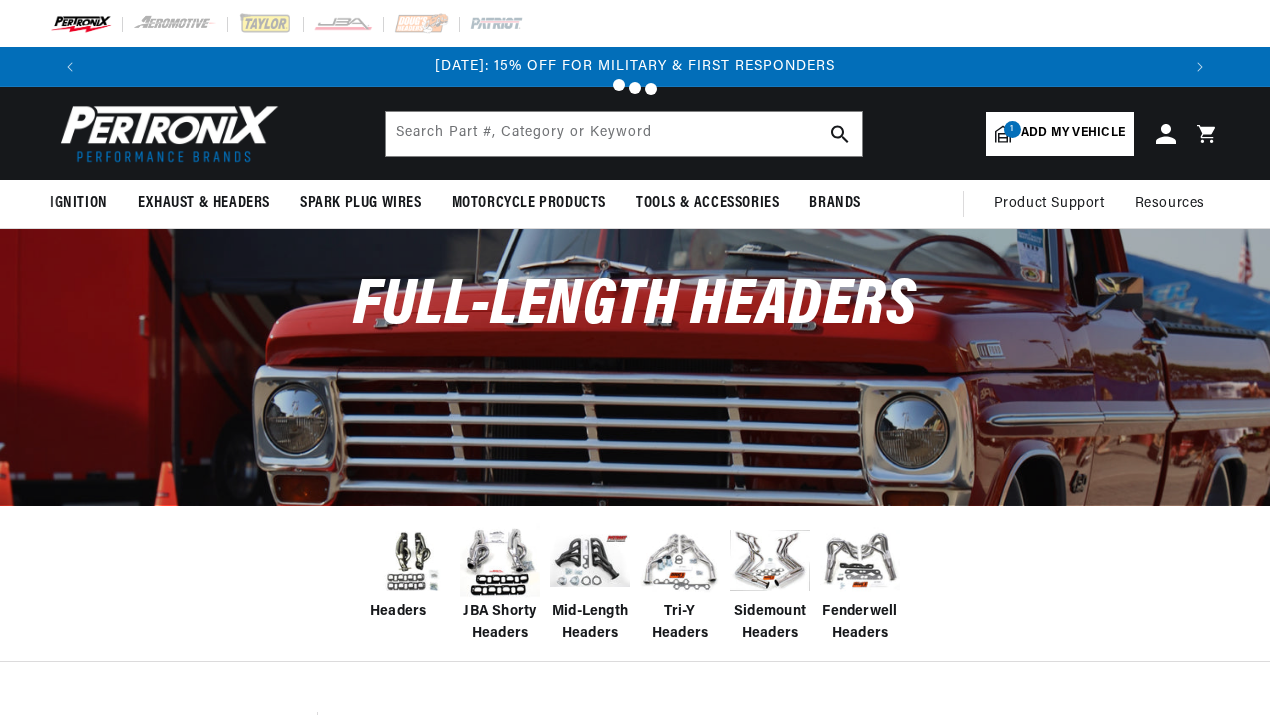 scroll, scrollTop: 0, scrollLeft: 0, axis: both 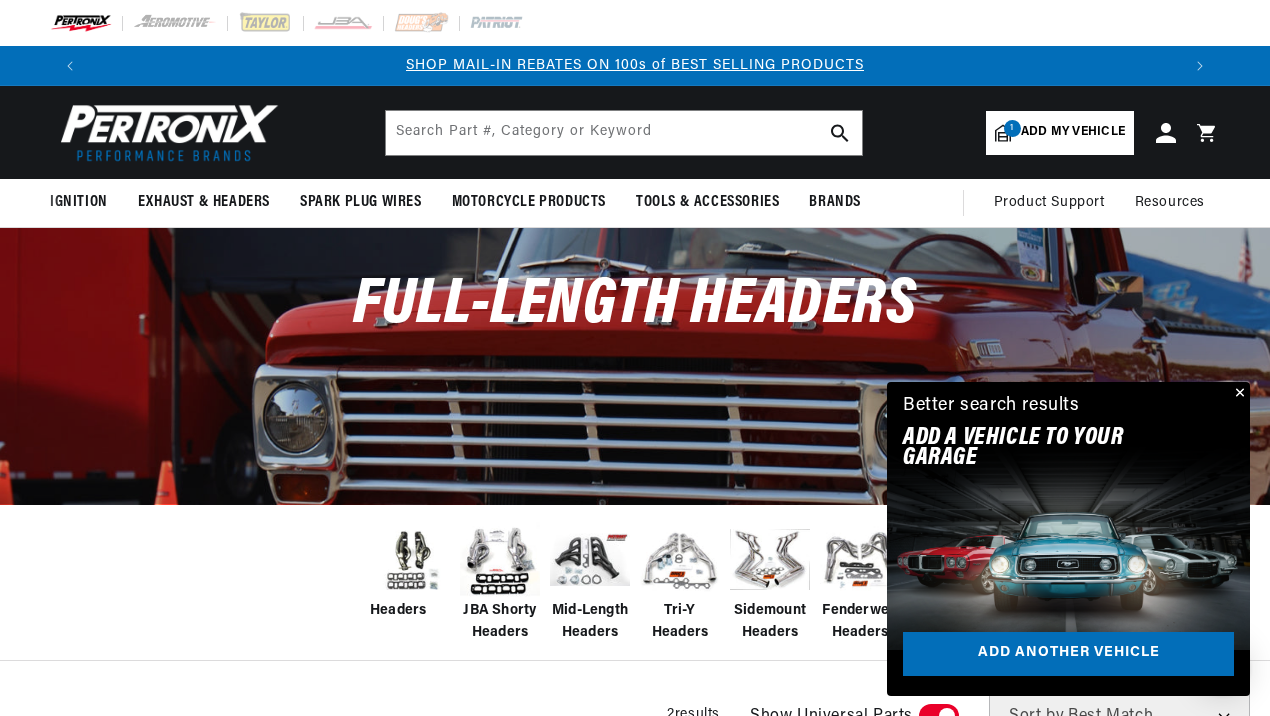 click at bounding box center [1238, 394] 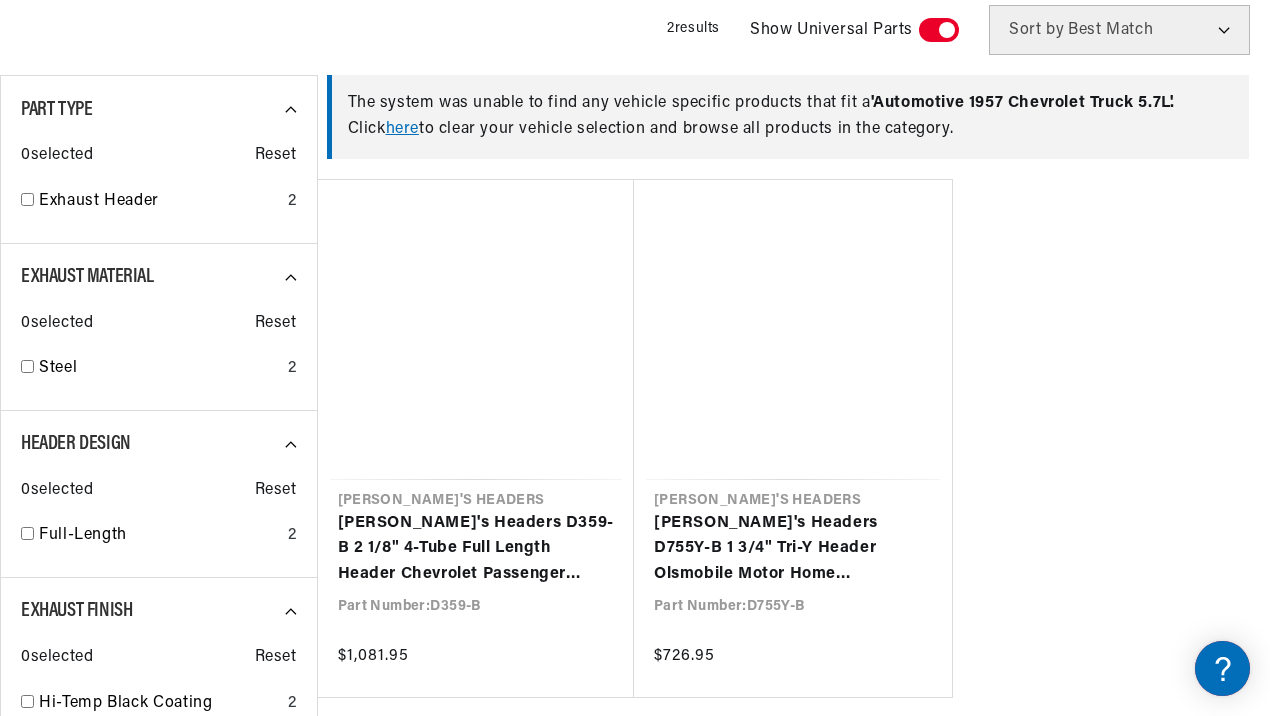 scroll, scrollTop: 690, scrollLeft: 0, axis: vertical 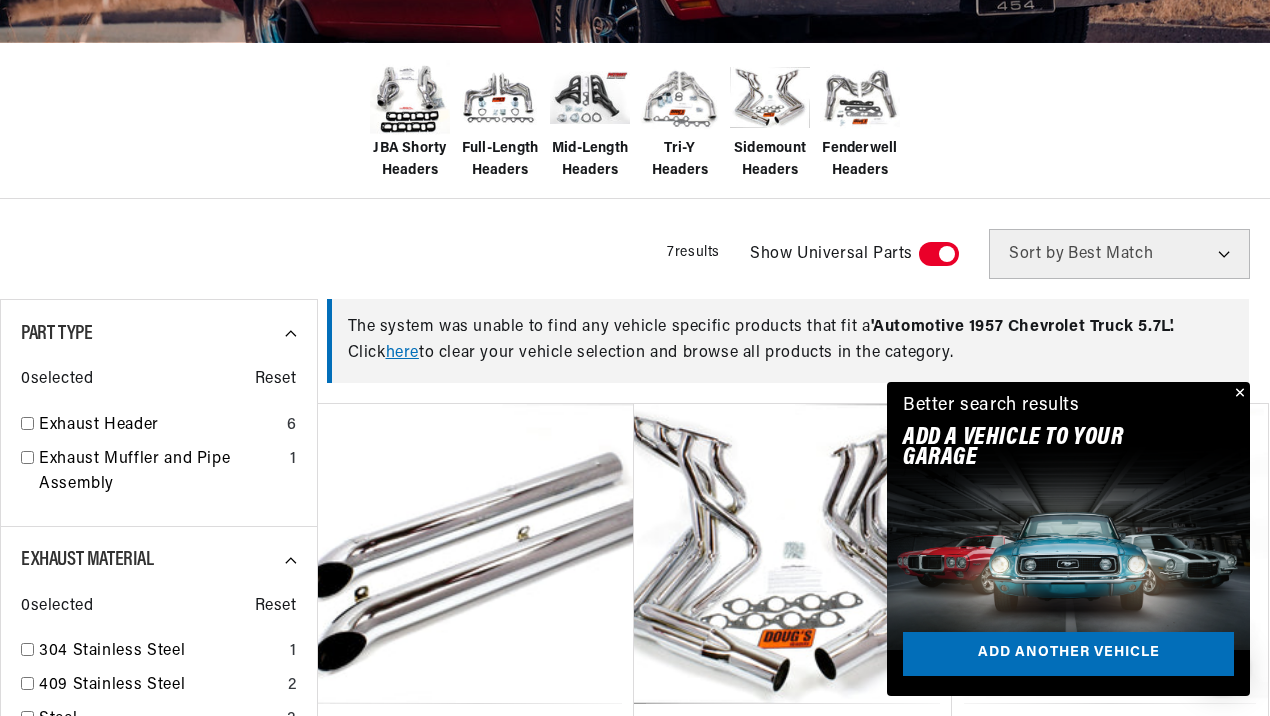 click at bounding box center (1238, 394) 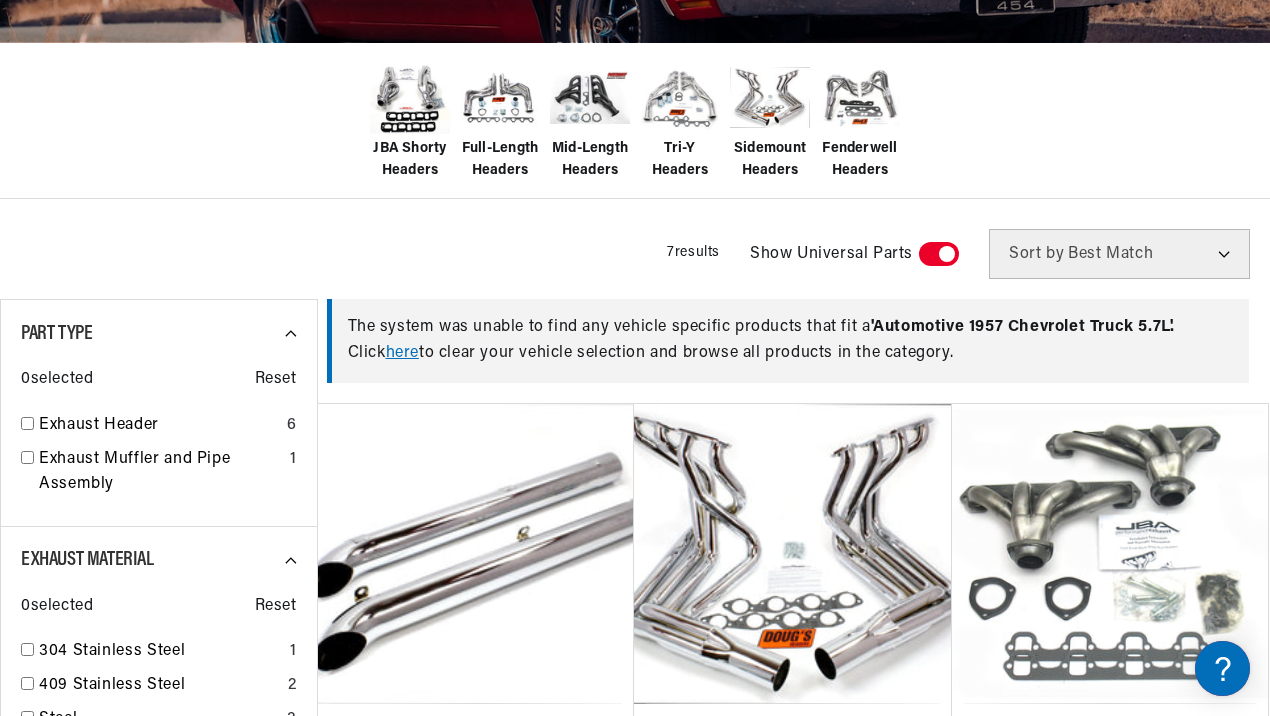 scroll, scrollTop: 0, scrollLeft: 0, axis: both 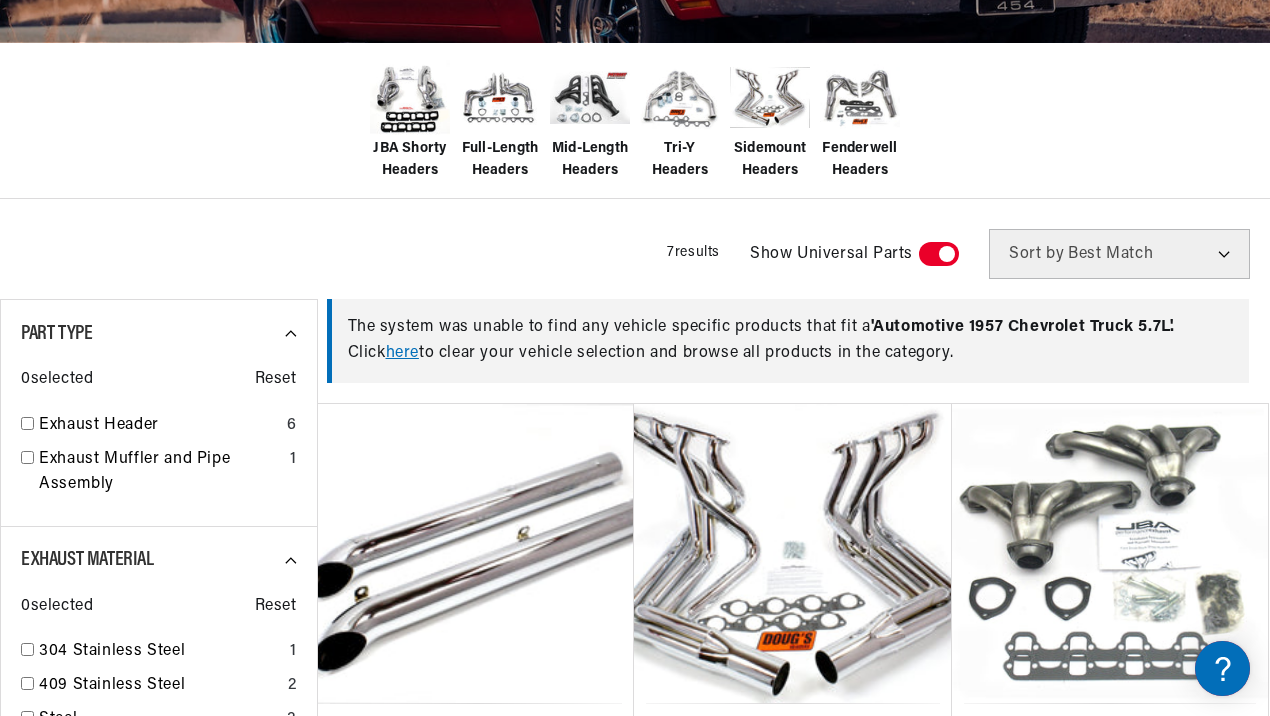 click on "Doug's Headers D381-SS 2 1/8" 4-Tube Full Length Header Chevrolet Corvette Big Block Chevrolet 63-82 Sidemount Polished 304 Stainless Steel" at bounding box center (793, 773) 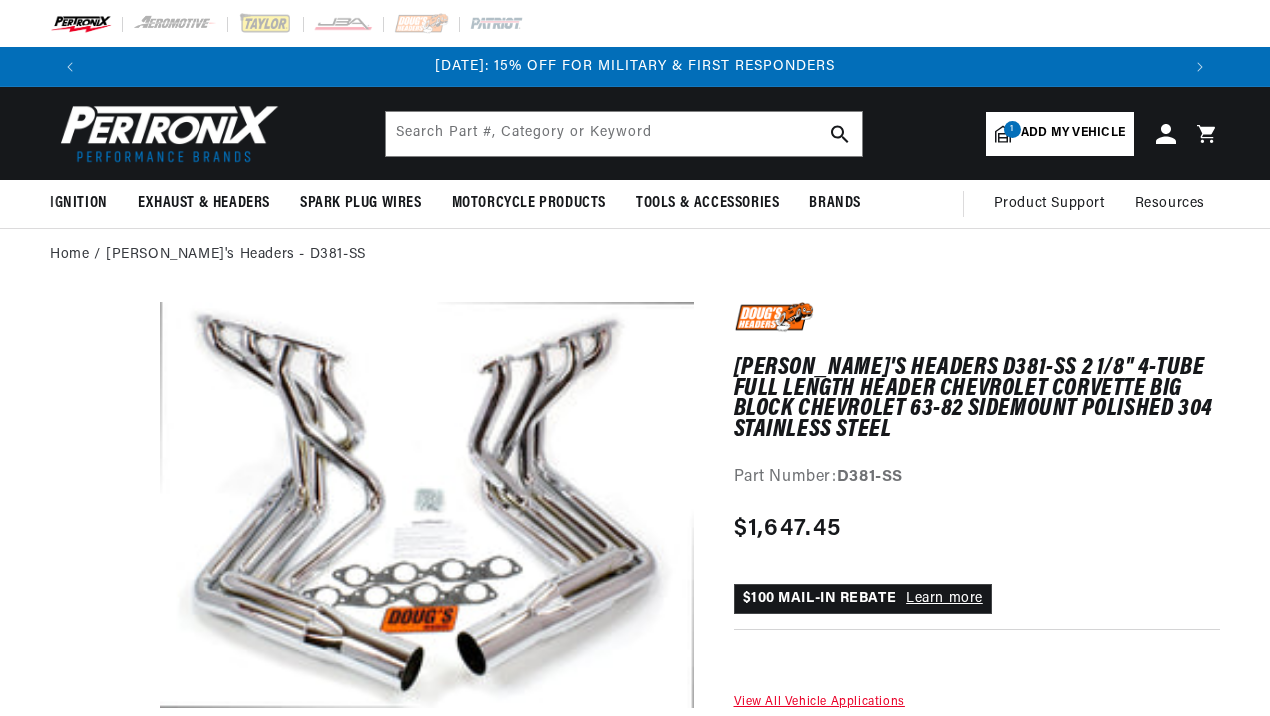 scroll, scrollTop: 0, scrollLeft: 0, axis: both 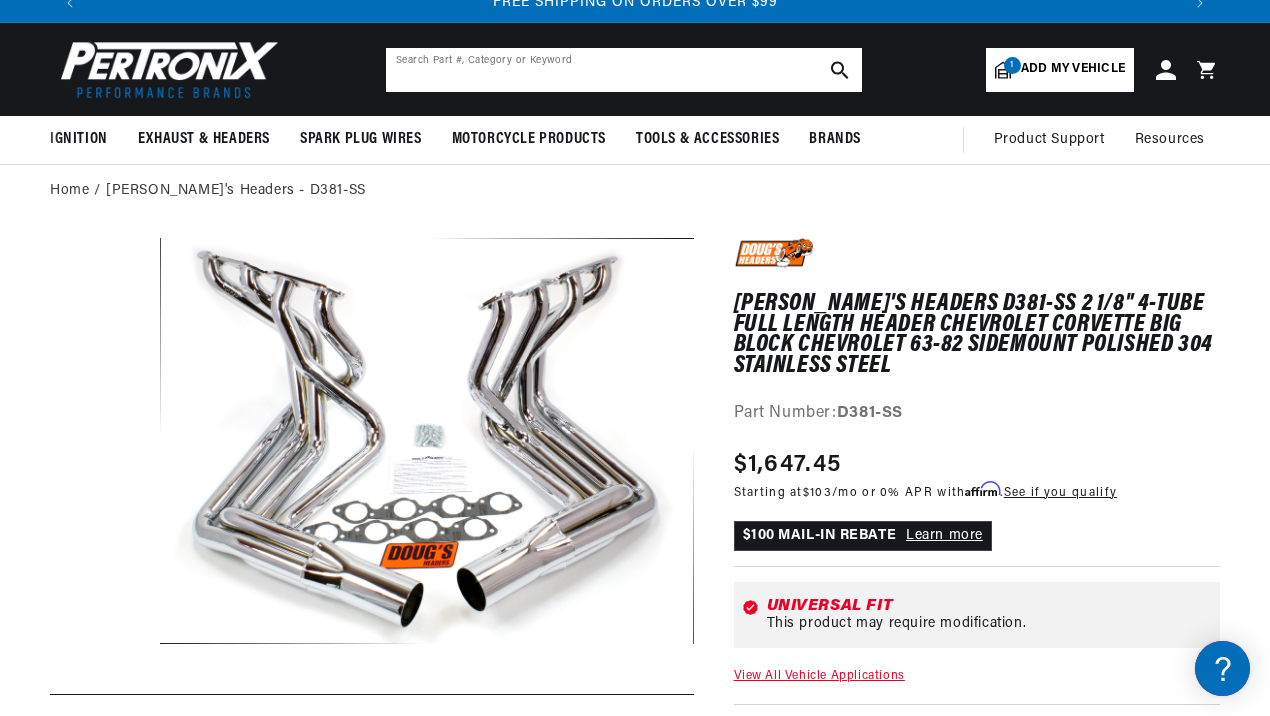 click at bounding box center (624, 70) 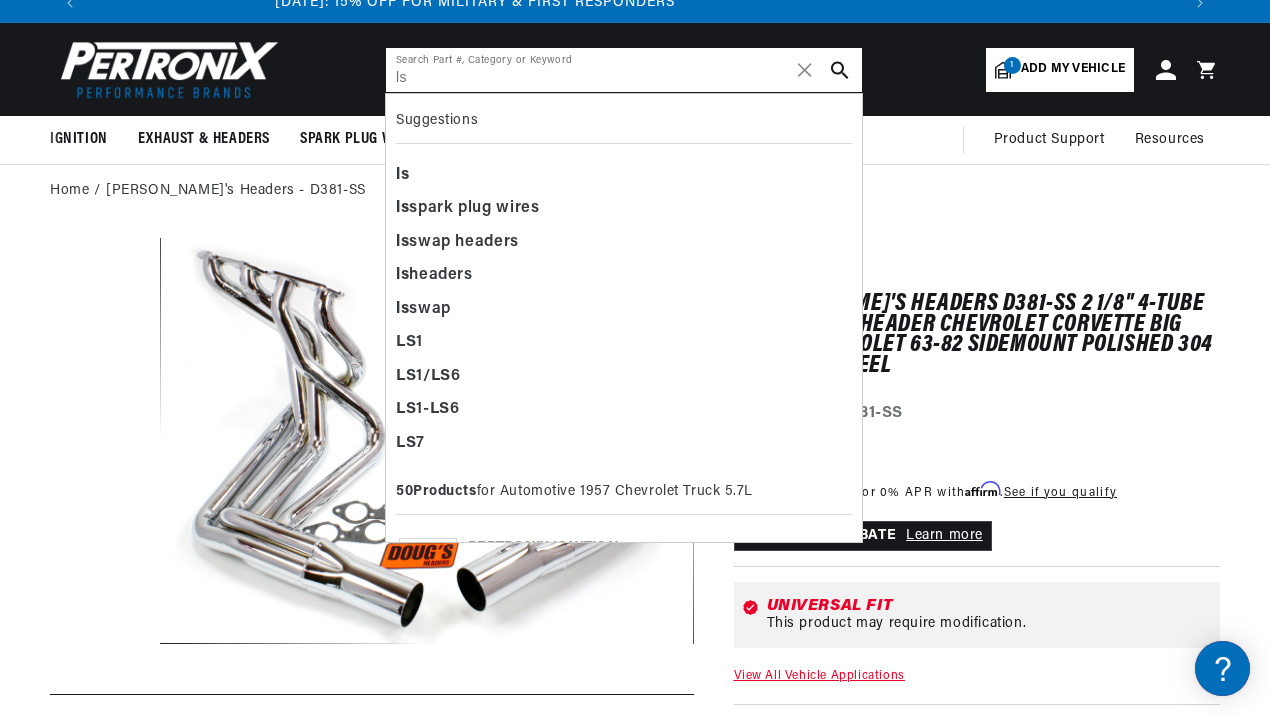 scroll, scrollTop: 0, scrollLeft: 0, axis: both 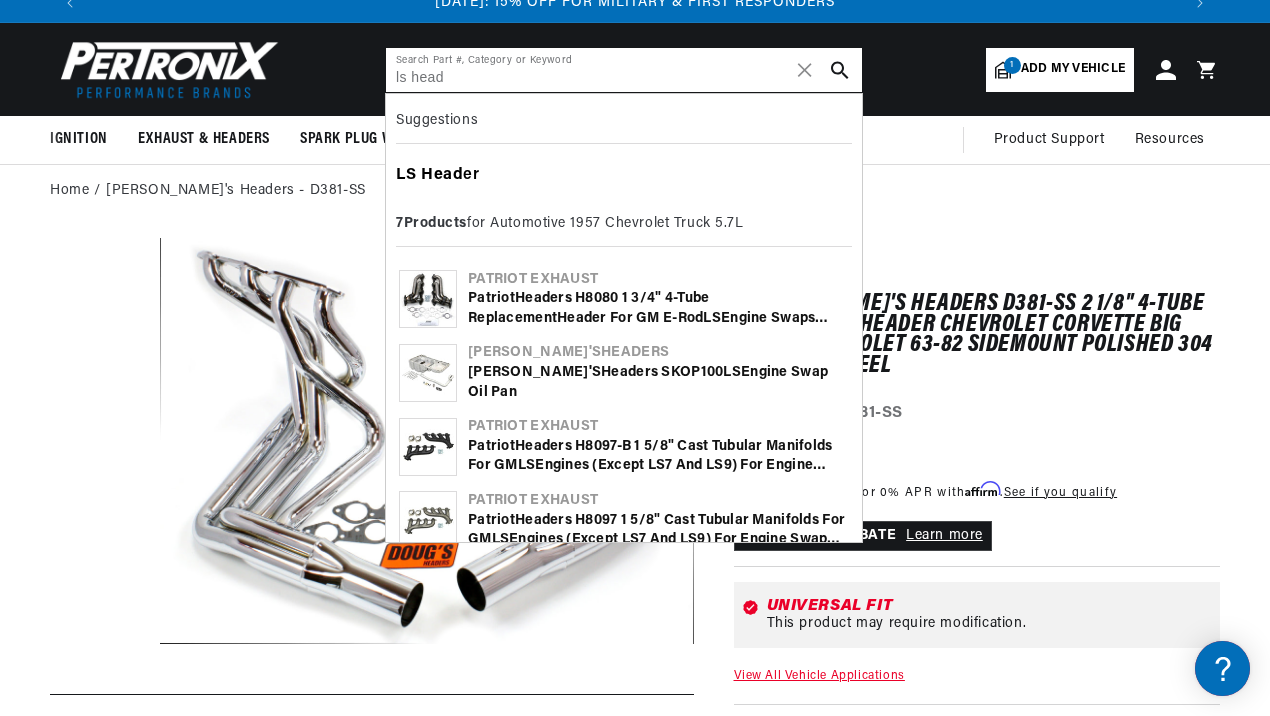 type on "ls head" 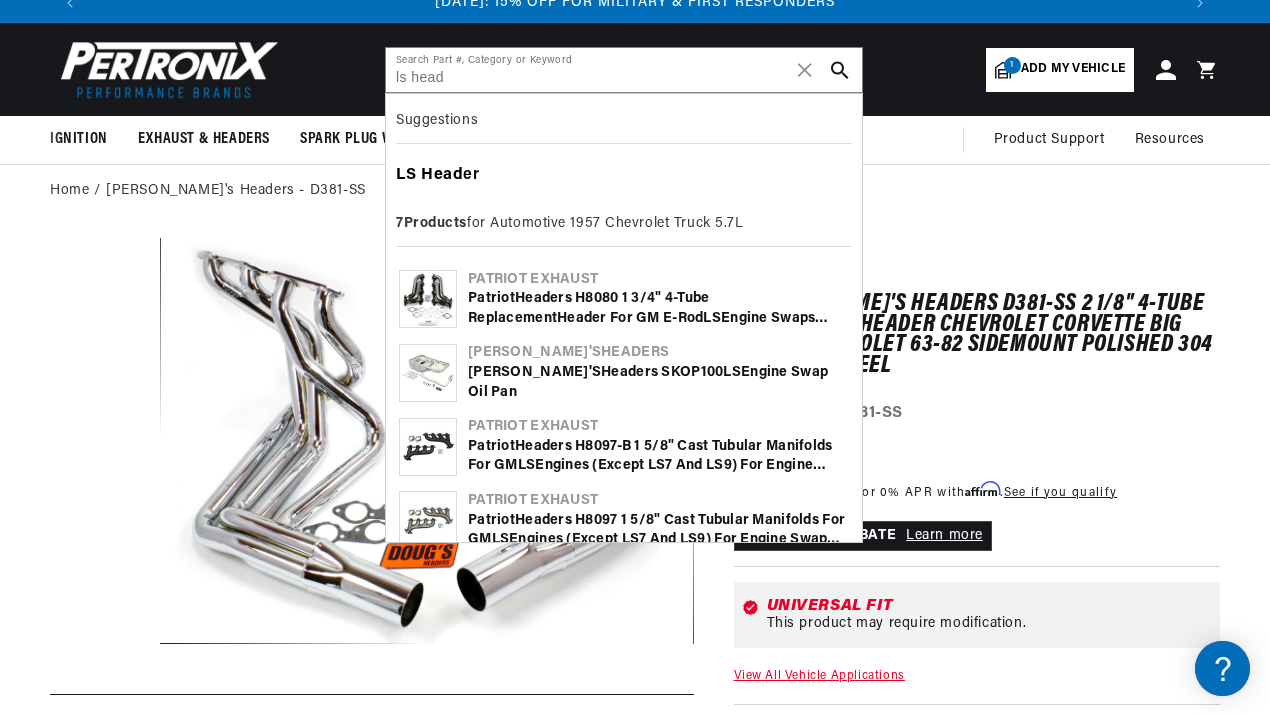 click on "Head" at bounding box center (442, 175) 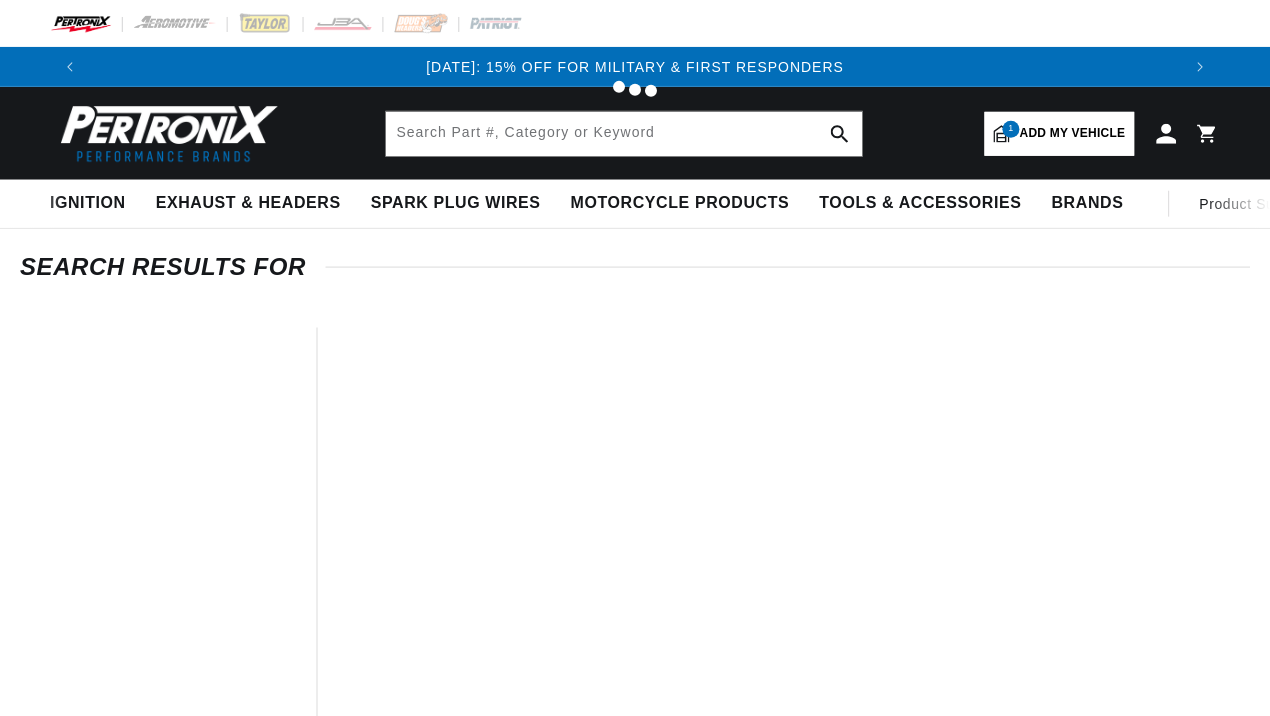 scroll, scrollTop: 0, scrollLeft: 0, axis: both 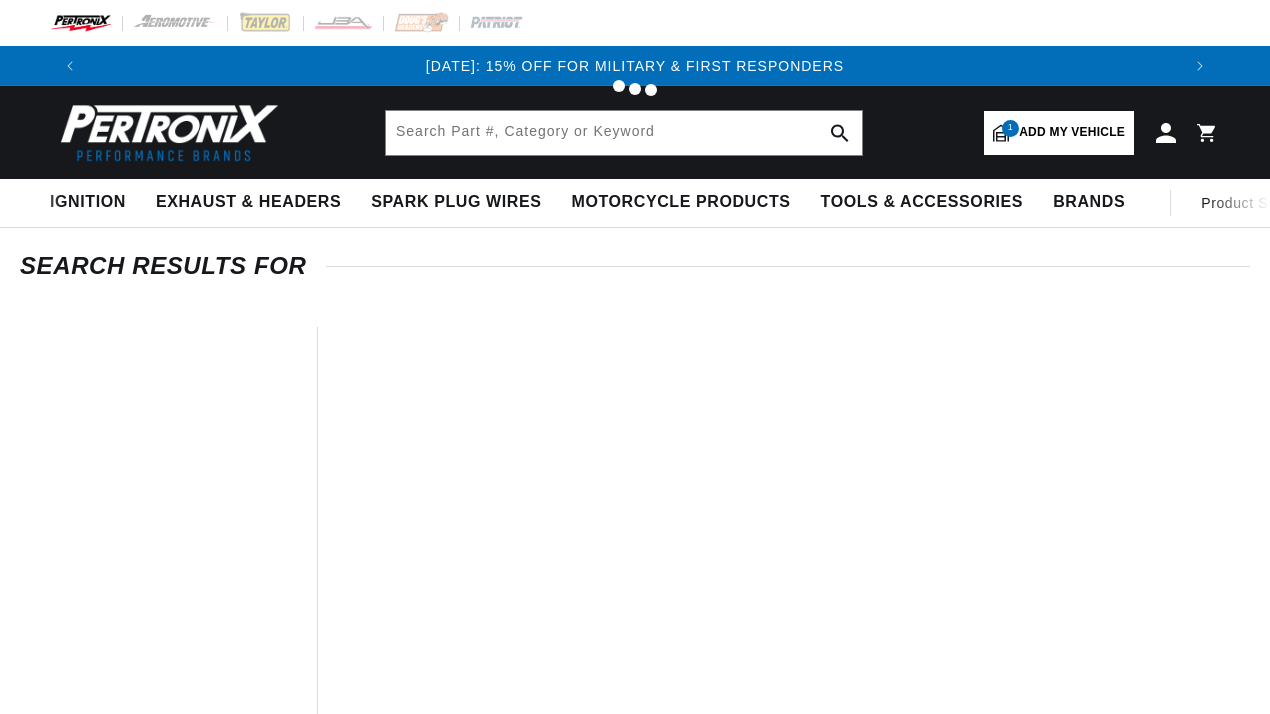type on "LS Header" 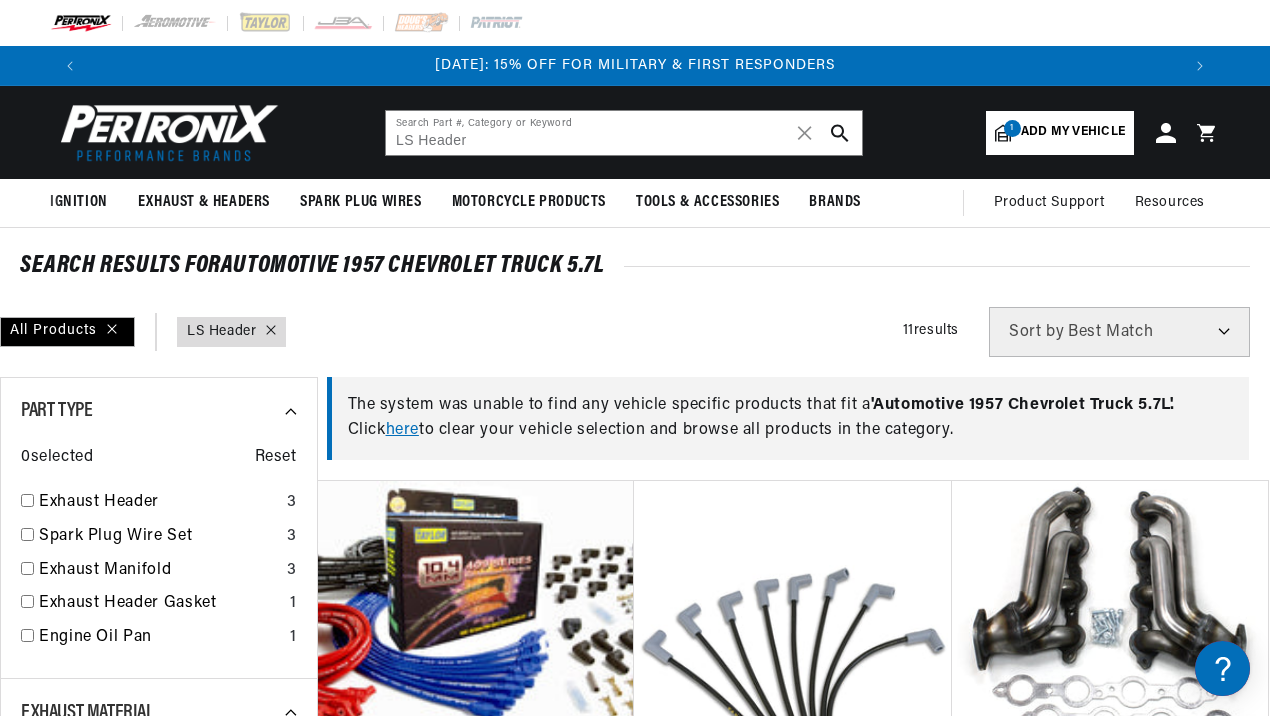 scroll, scrollTop: 0, scrollLeft: 0, axis: both 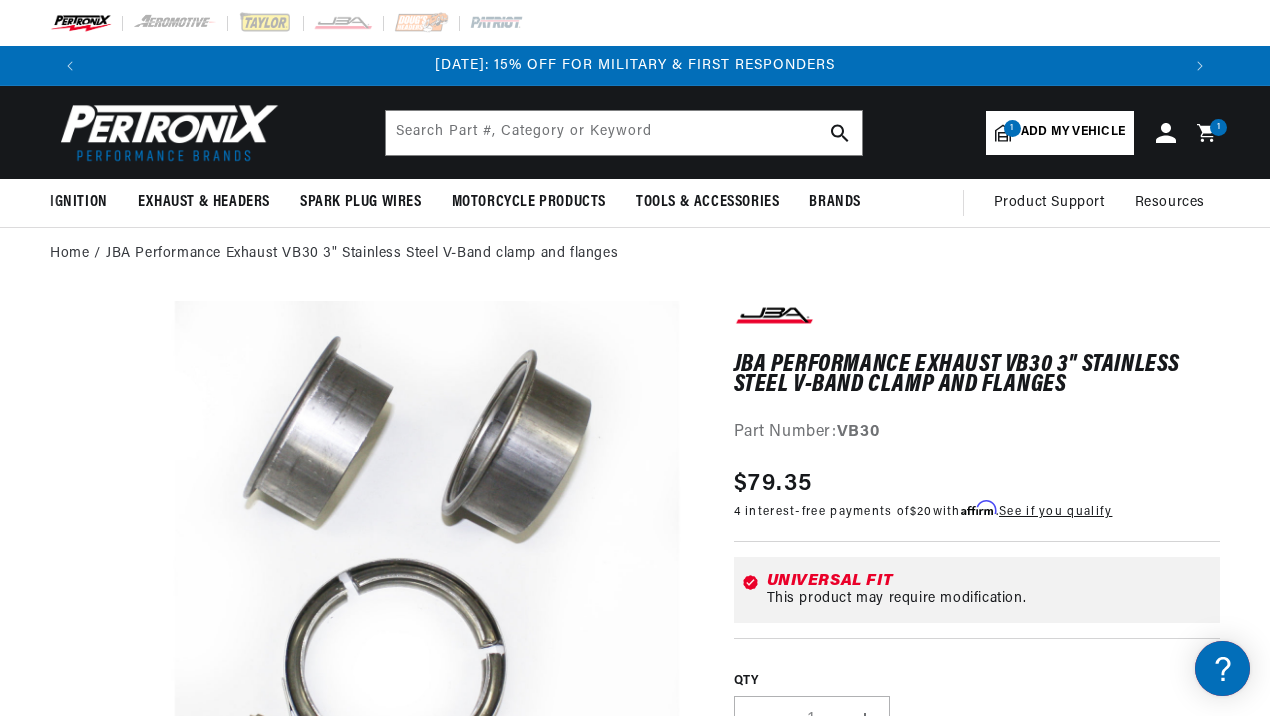 click 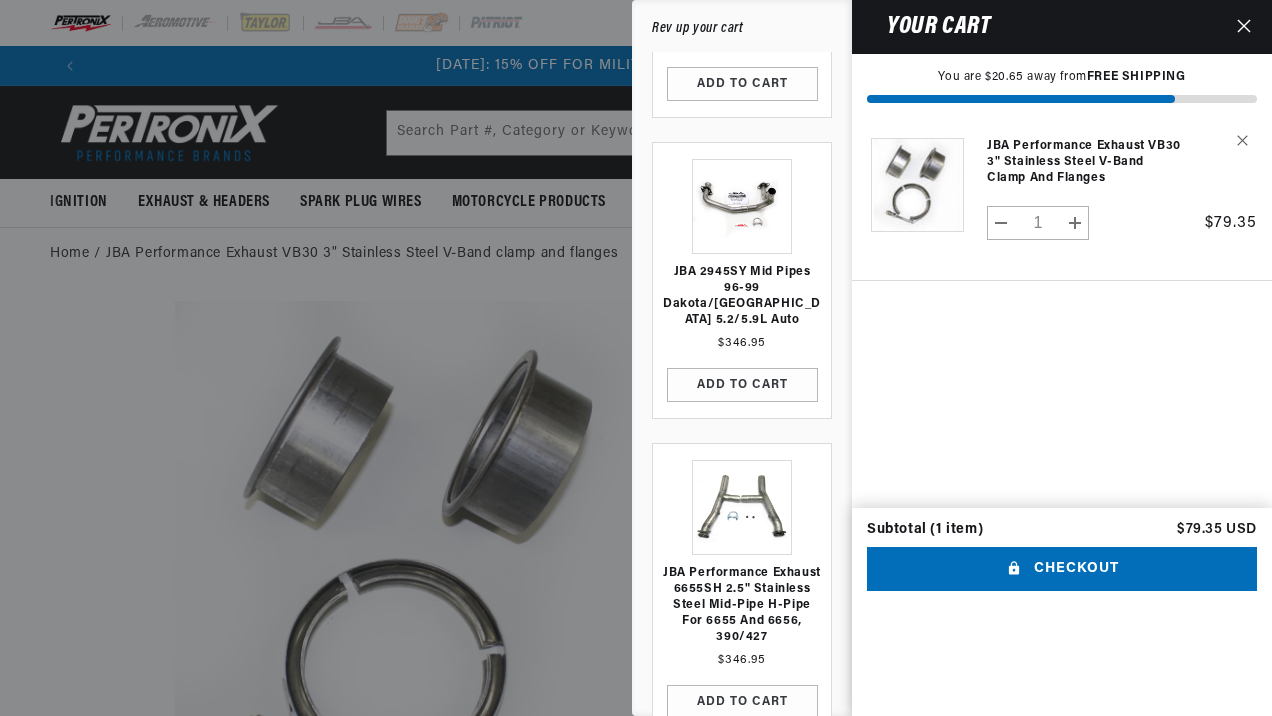 scroll, scrollTop: 528, scrollLeft: 0, axis: vertical 